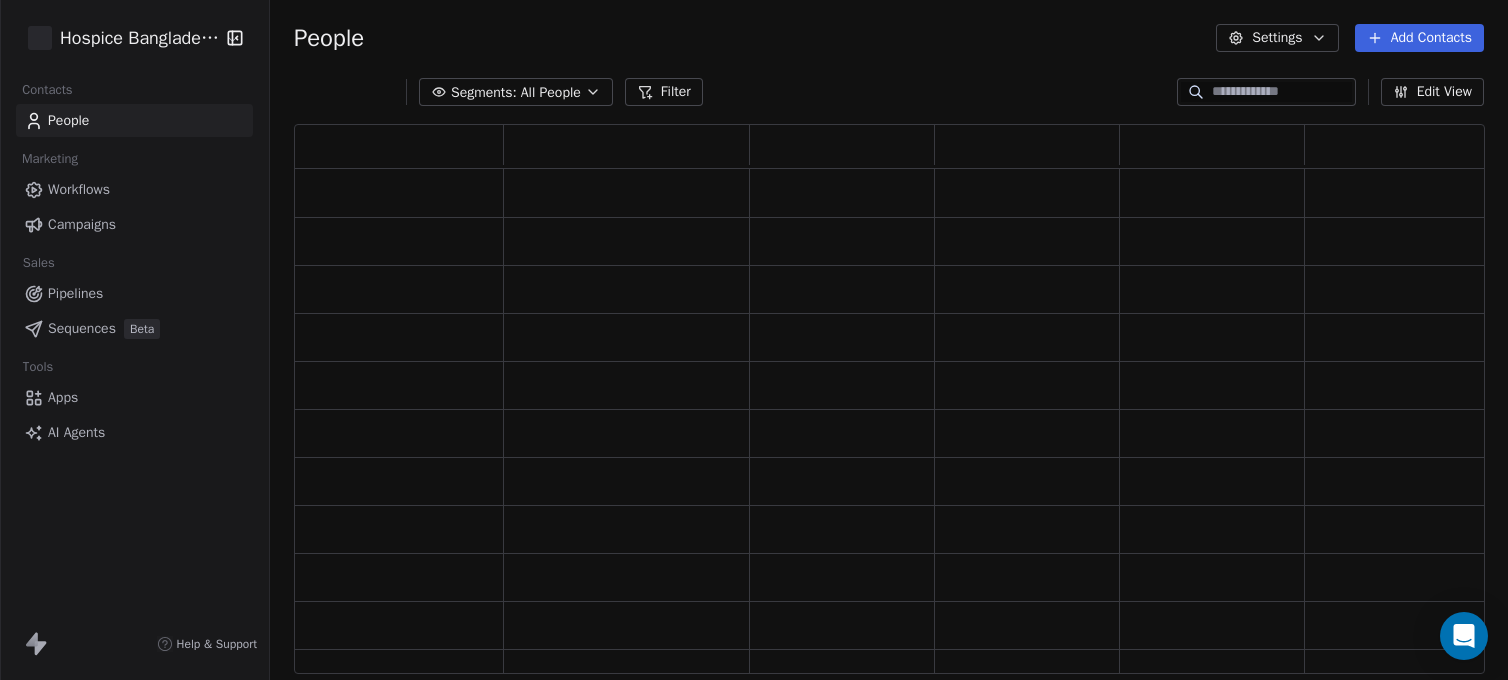 scroll, scrollTop: 0, scrollLeft: 0, axis: both 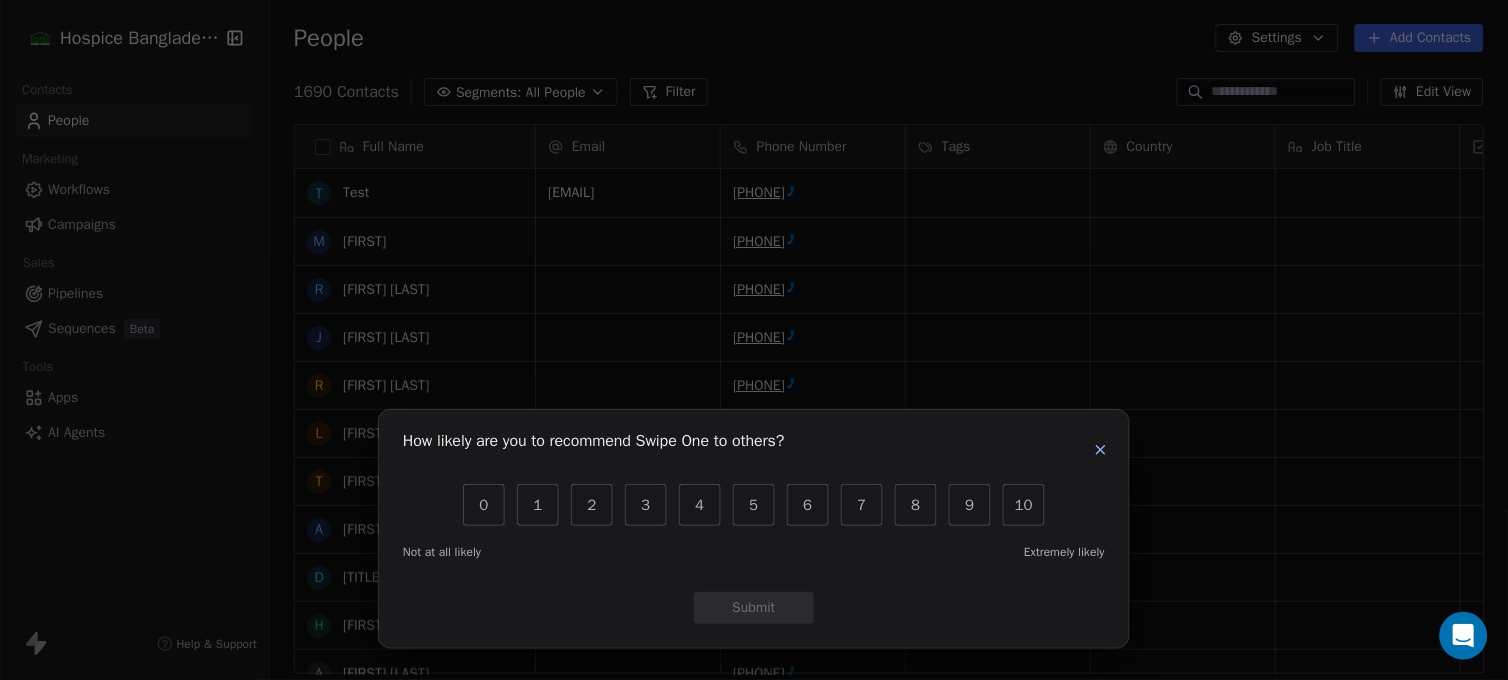 click on "How likely are you to recommend Swipe One to others? 0 1 2 3 4 5 6 7 8 9 10 Not at all likely Extremely likely Submit" at bounding box center (754, 340) 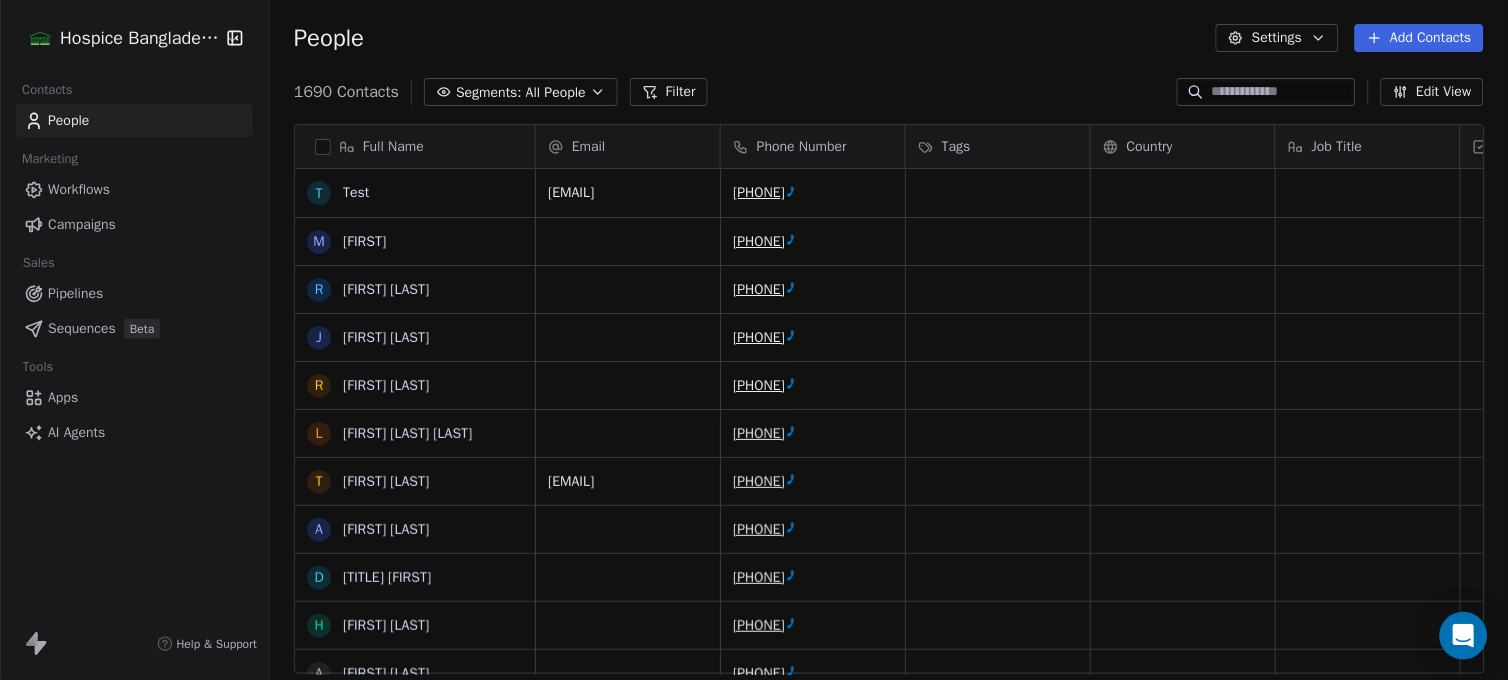 scroll, scrollTop: 936, scrollLeft: 0, axis: vertical 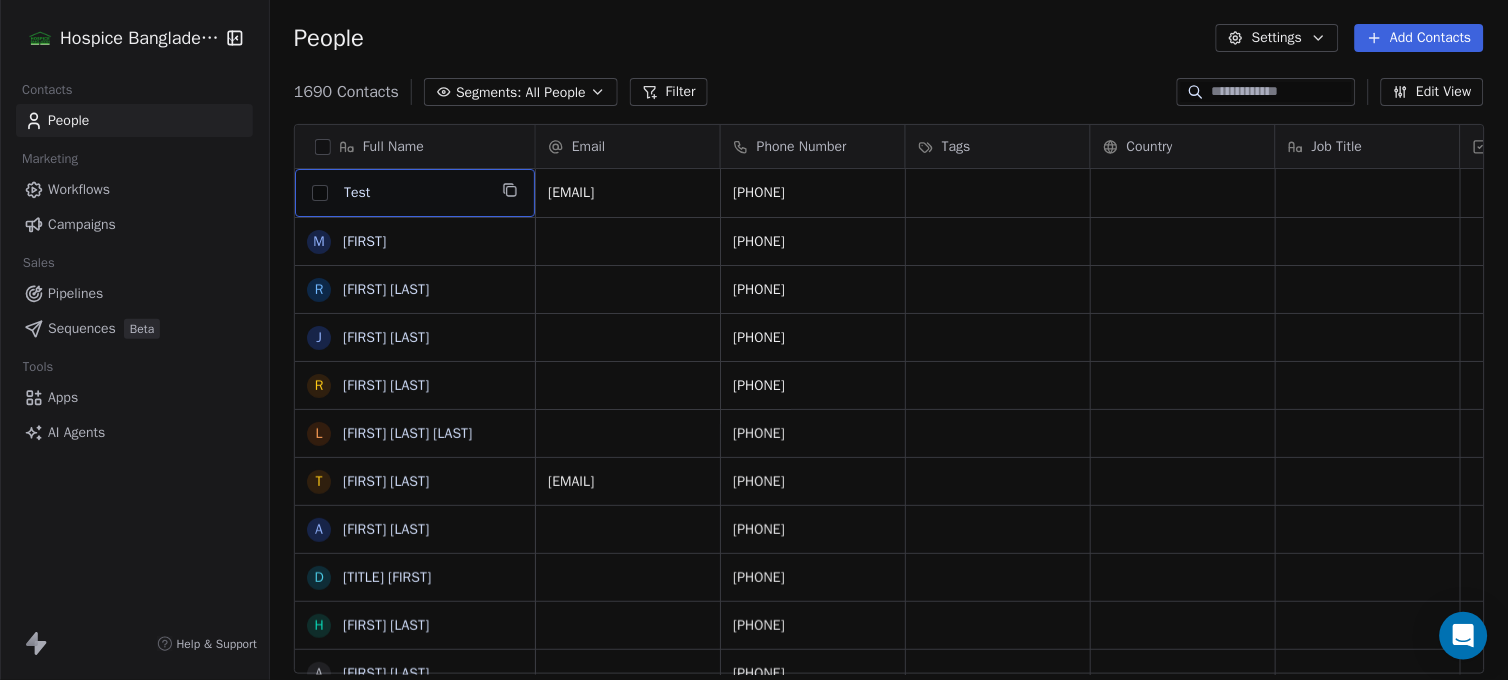 drag, startPoint x: 433, startPoint y: 198, endPoint x: 332, endPoint y: 184, distance: 101.96568 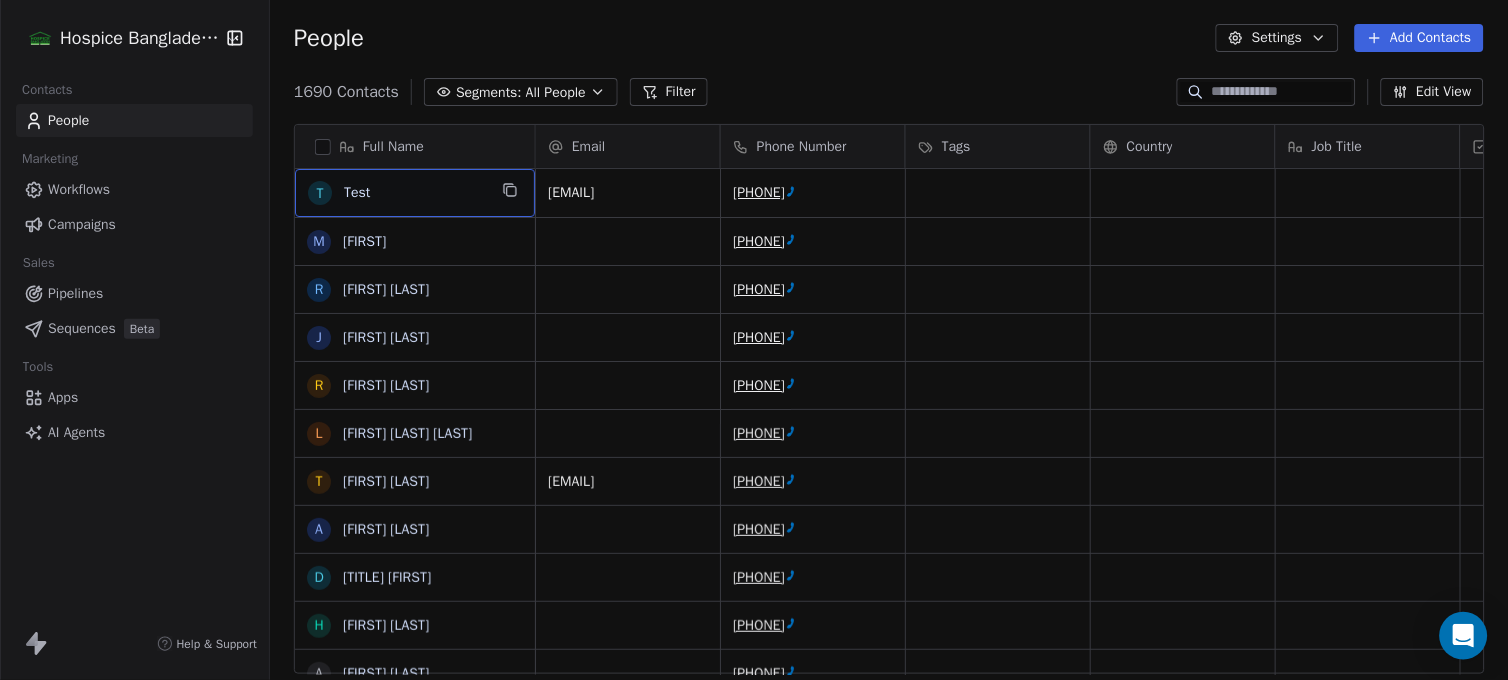 drag, startPoint x: 347, startPoint y: 183, endPoint x: 615, endPoint y: 157, distance: 269.25824 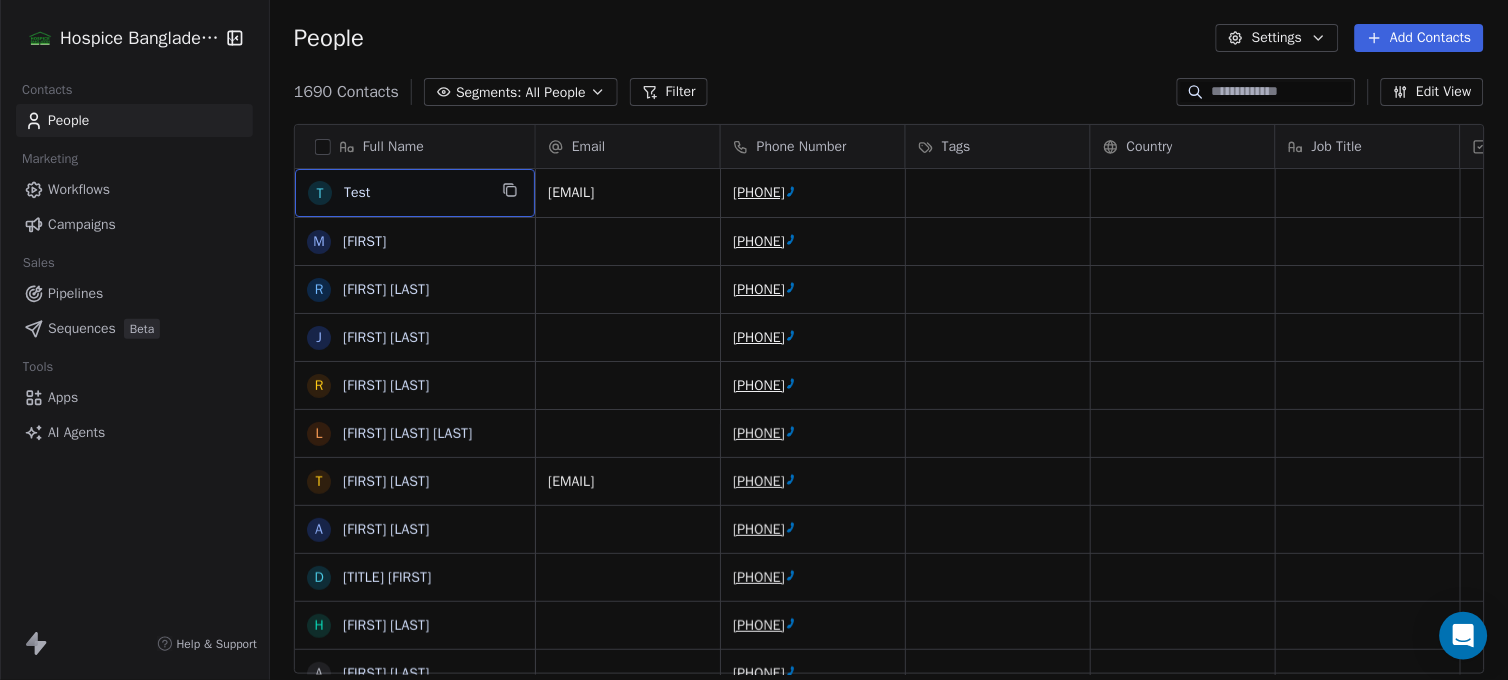 click at bounding box center [1282, 92] 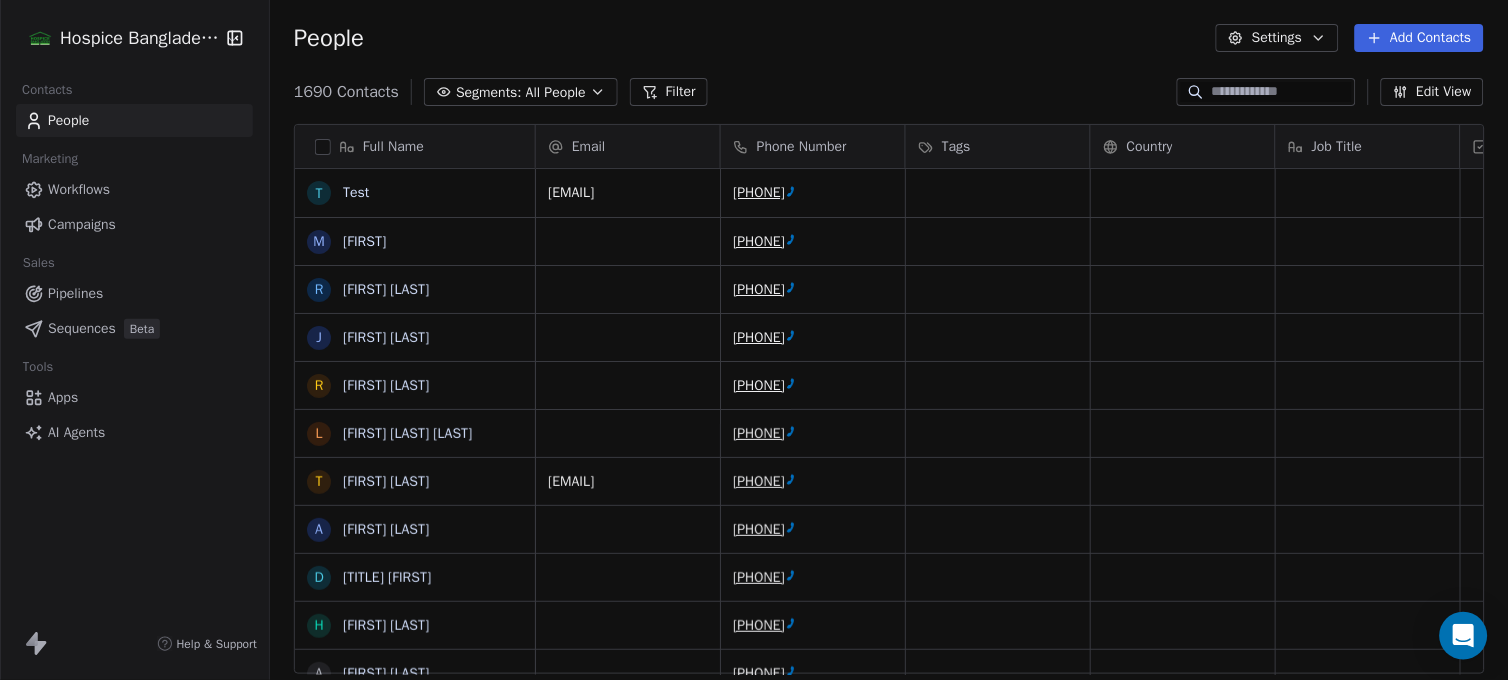 type on "*" 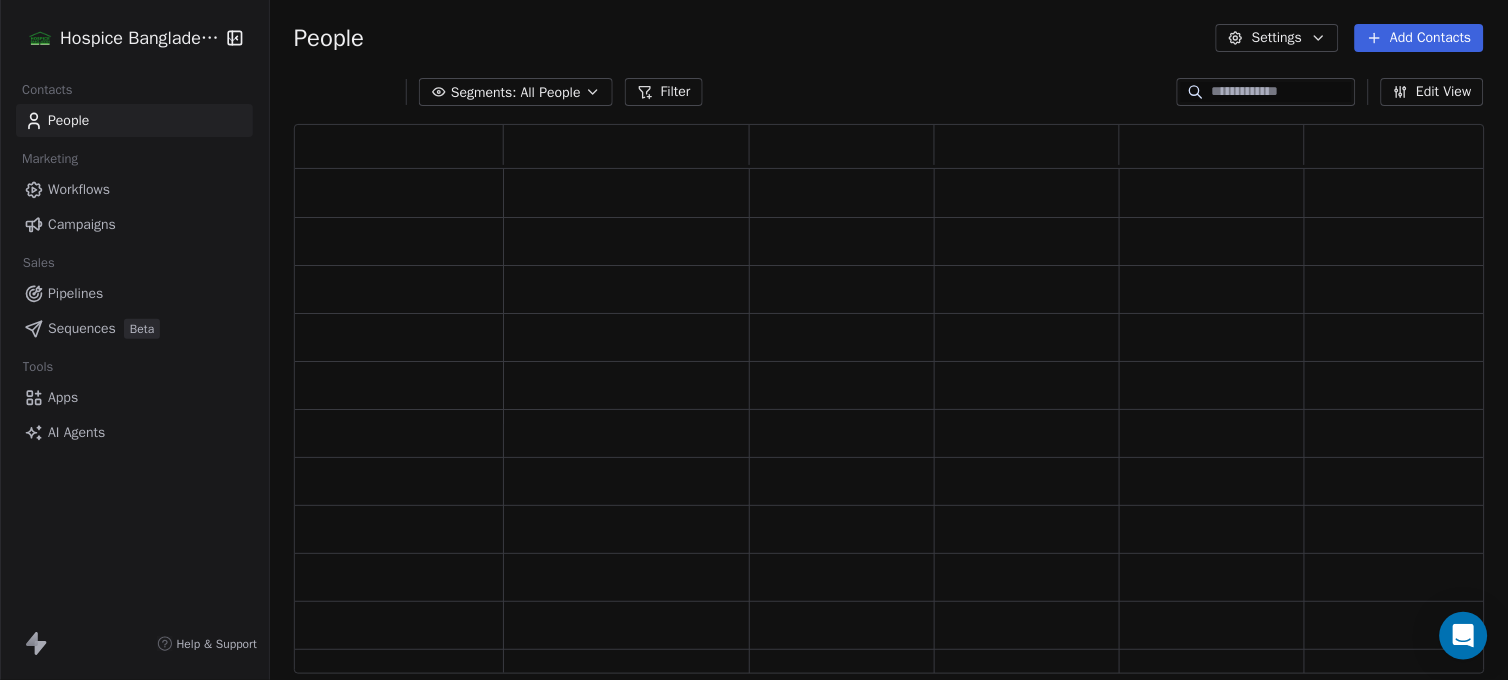 scroll, scrollTop: 17, scrollLeft: 17, axis: both 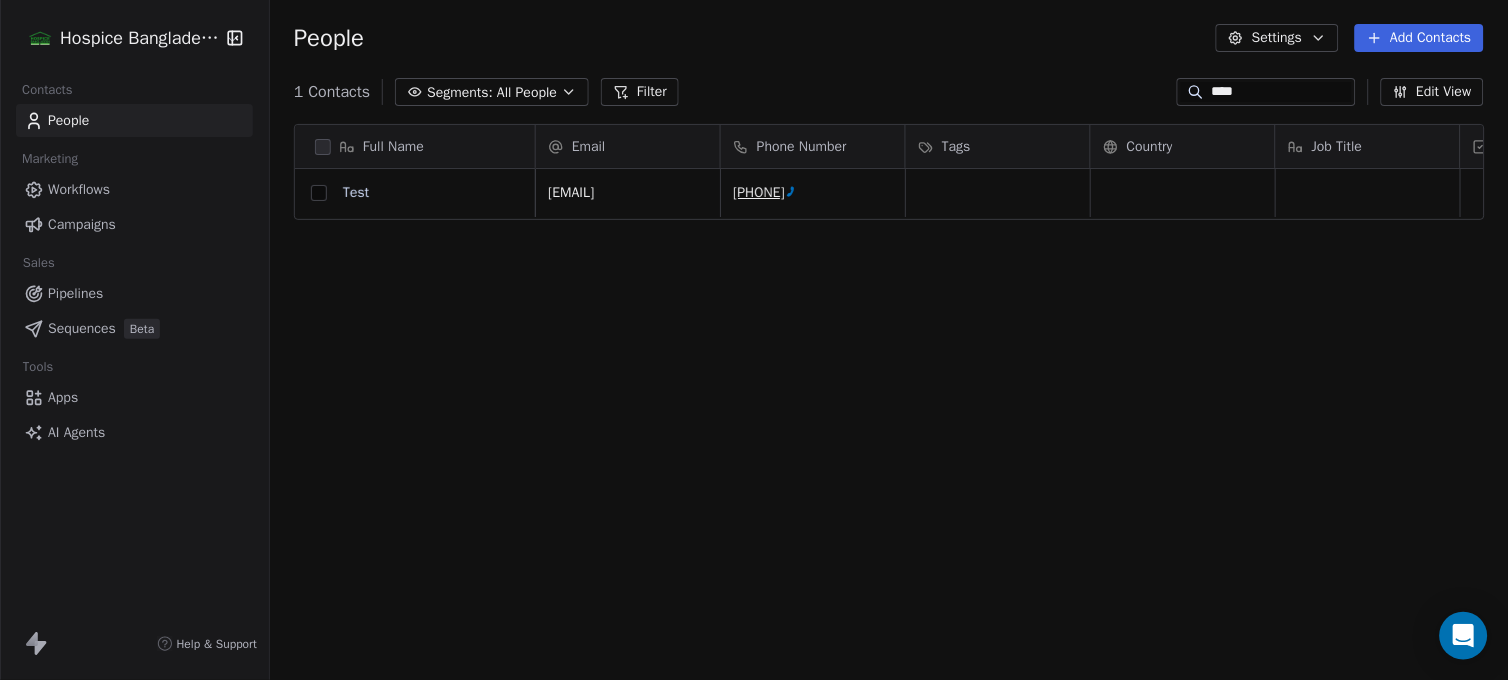 type on "****" 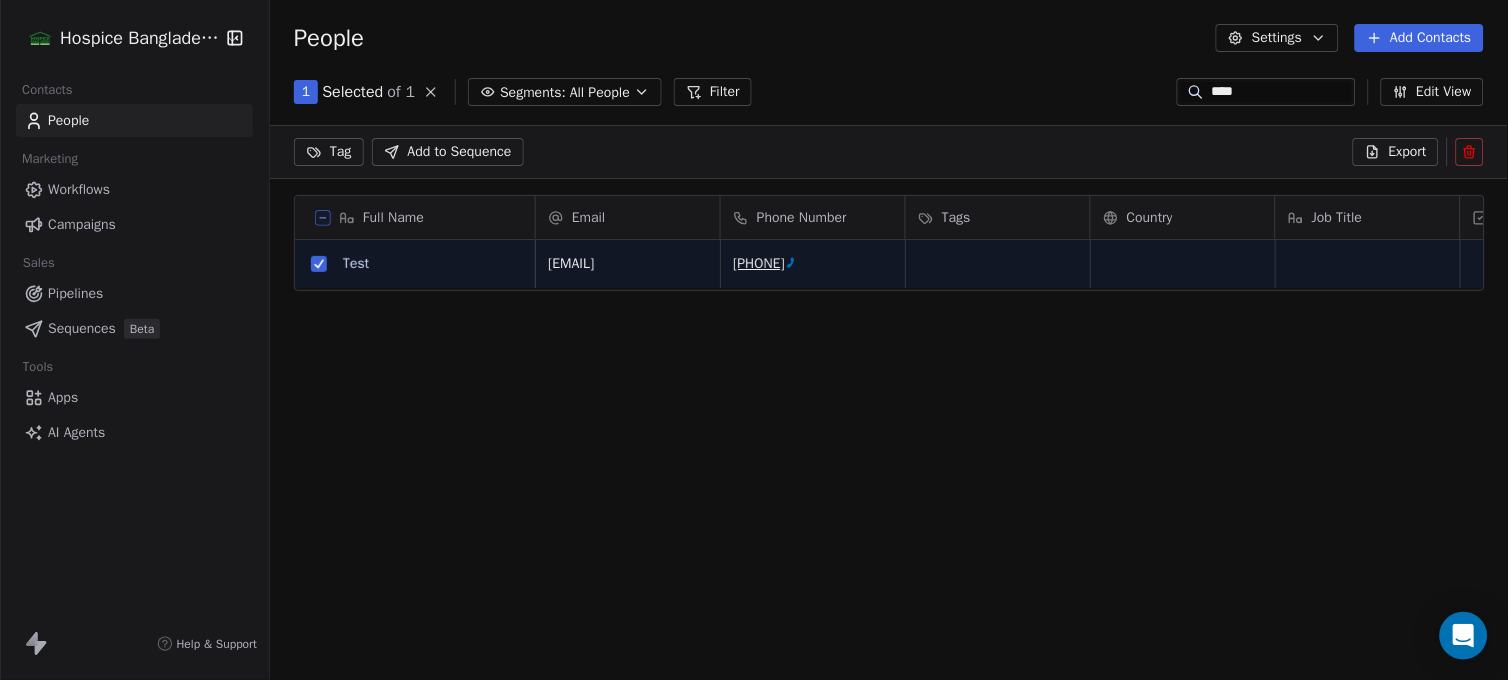 click 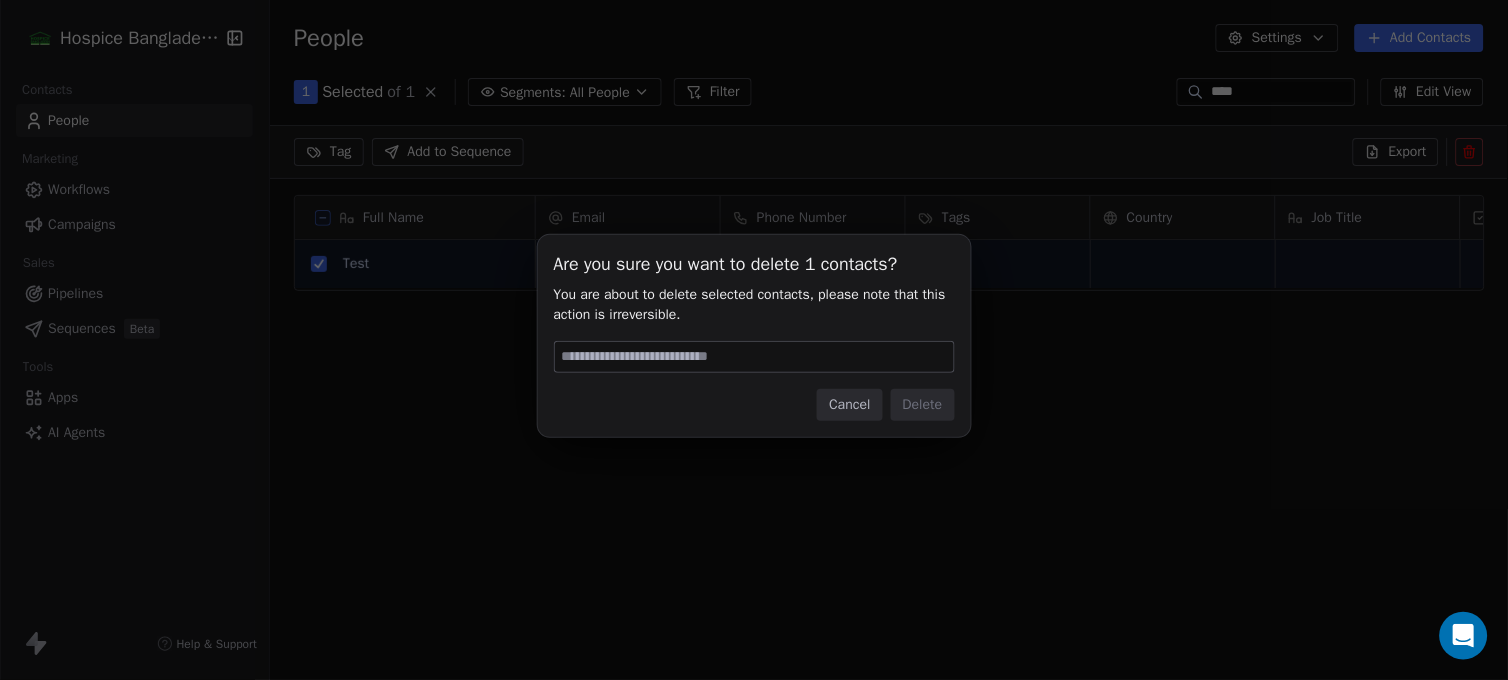 click at bounding box center (754, 357) 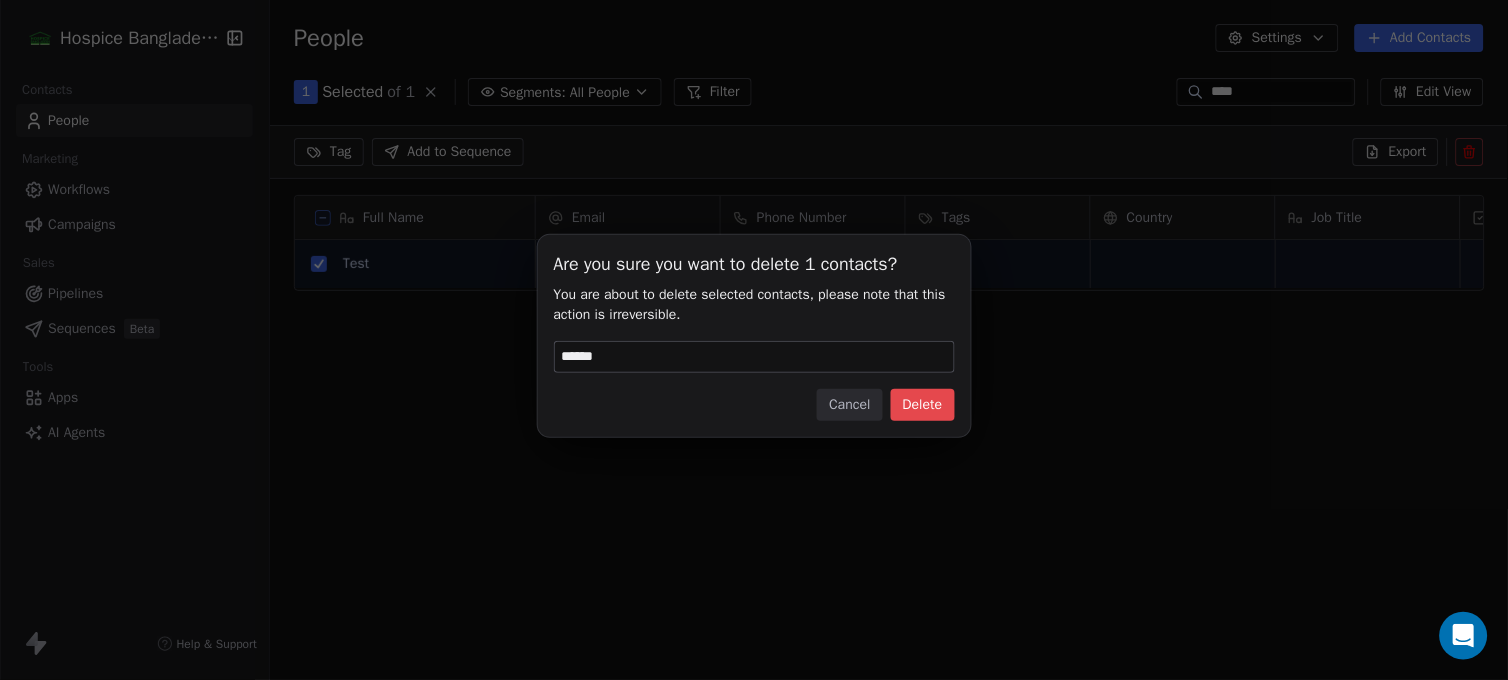 click on "Delete" at bounding box center [923, 405] 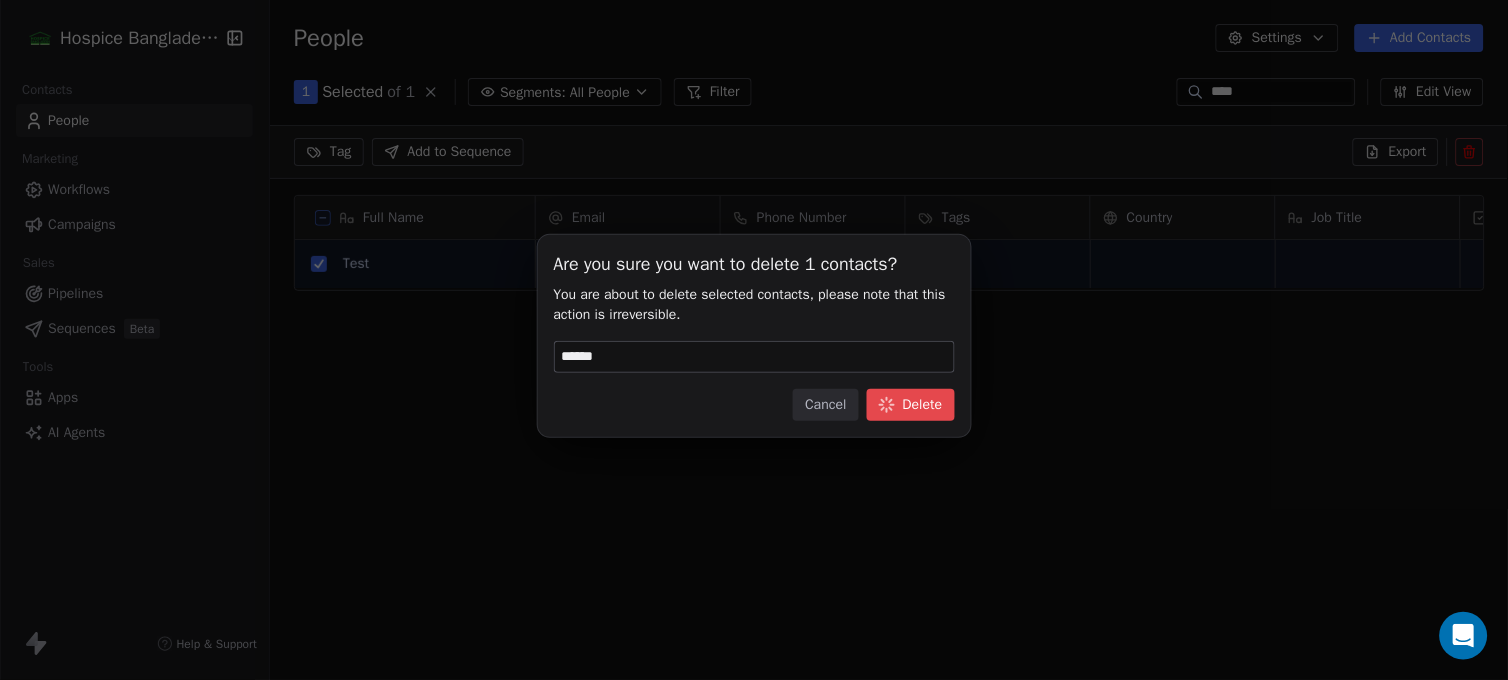 scroll, scrollTop: 16, scrollLeft: 17, axis: both 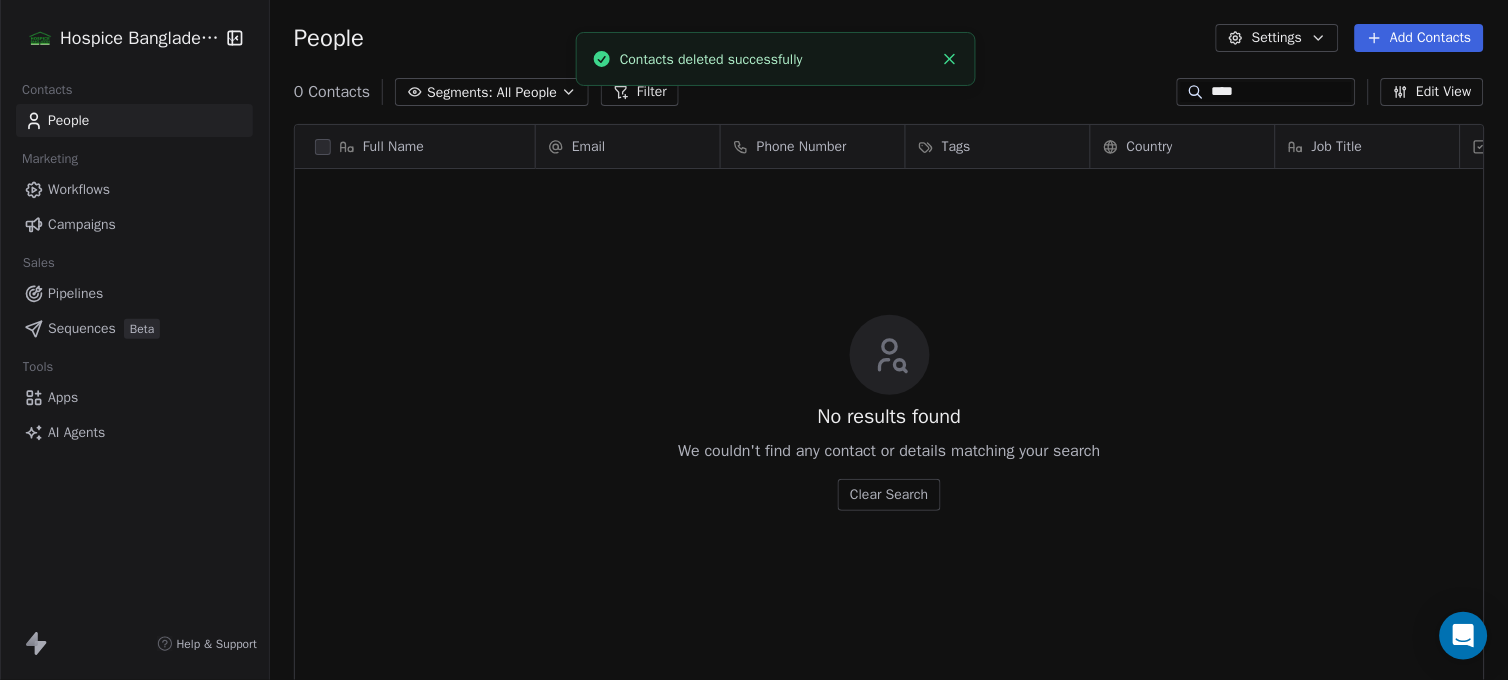 click on "Workflows" at bounding box center (79, 189) 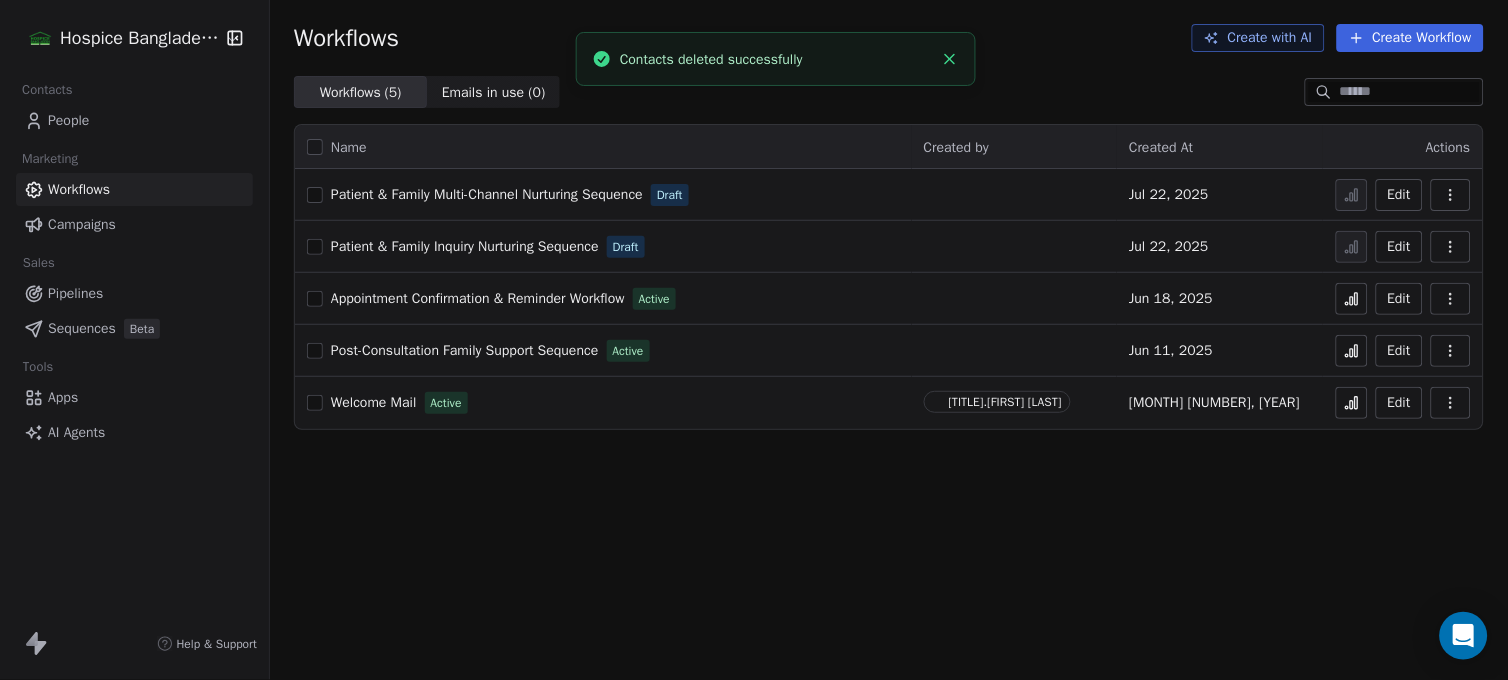 click on "Hospice Bangladesh Contacts People Marketing Workflows Campaigns Sales Pipelines Sequences Beta Tools Apps AI Agents Help & Support Workflows  Create with AI  Create Workflow Workflows ( 5 ) Workflows ( 5 ) Emails in use ( 0 ) Emails in use ( 0 ) Name Created by Created At Actions Patient & Family Multi-Channel Nurturing Sequence Draft Jul 22, 2025 Edit Patient & Family Inquiry Nurturing Sequence Draft Jul 22, 2025 Edit Appointment Confirmation & Reminder Workflow Active Jun 18, 2025 Edit Post-Consultation Family Support Sequence Active Jun 11, 2025 Edit Welcome Mail Active dr.shahinur kabir May 1, 2025 Edit   Contacts deleted successfully" at bounding box center (754, 340) 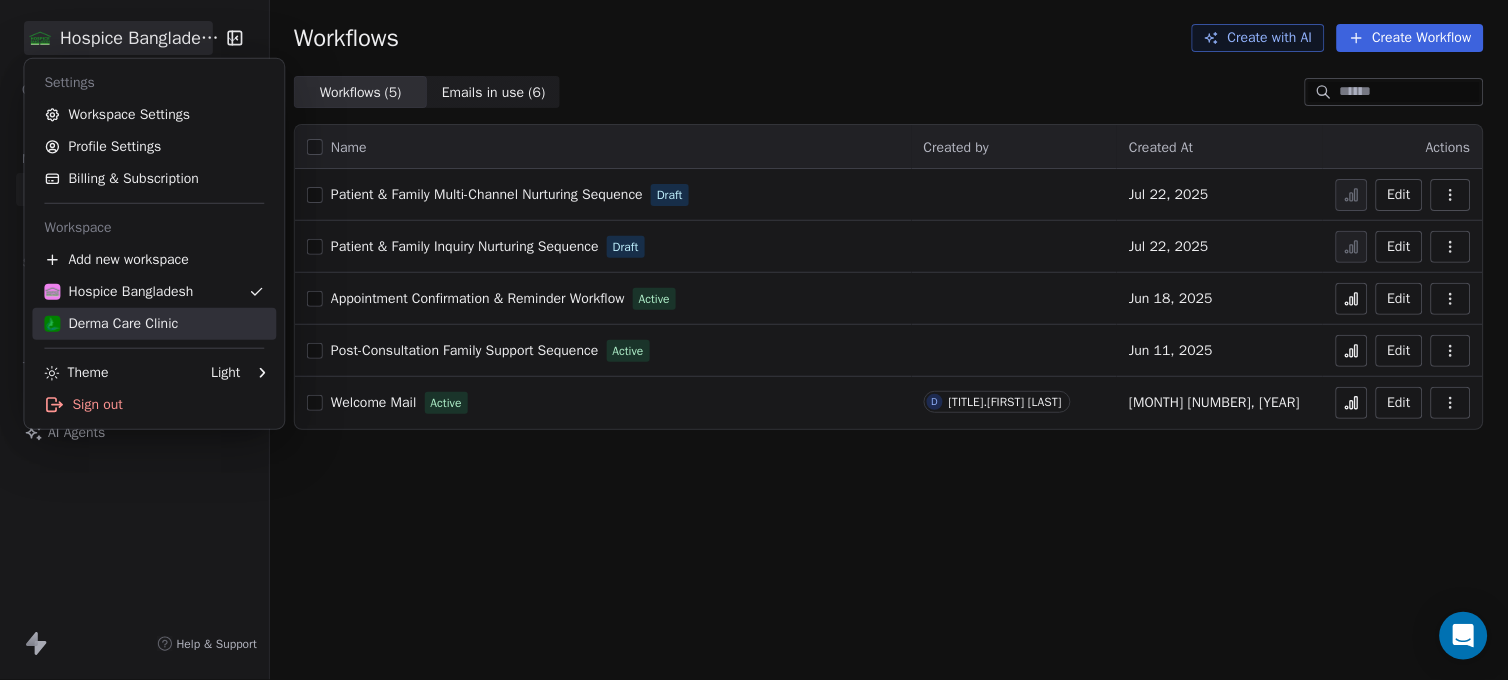 click on "Derma Care Clinic" at bounding box center (154, 324) 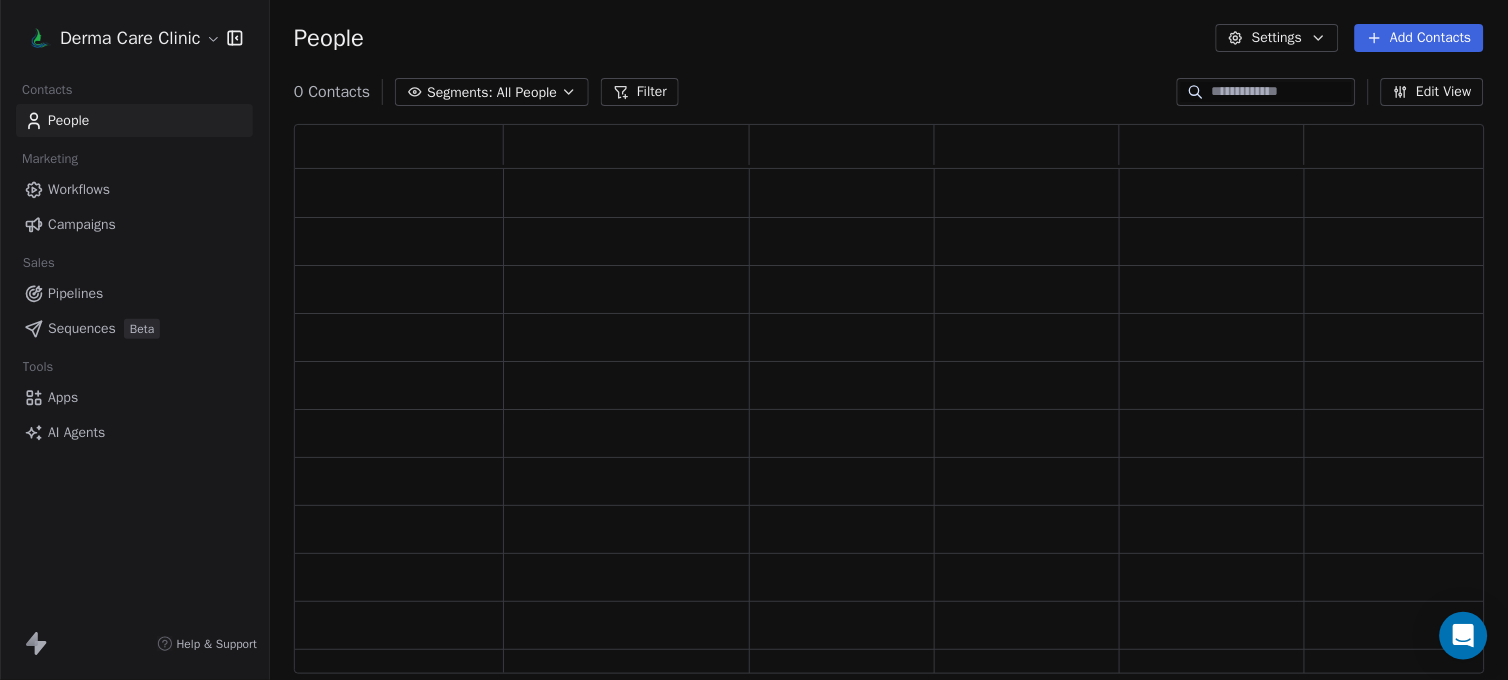 scroll 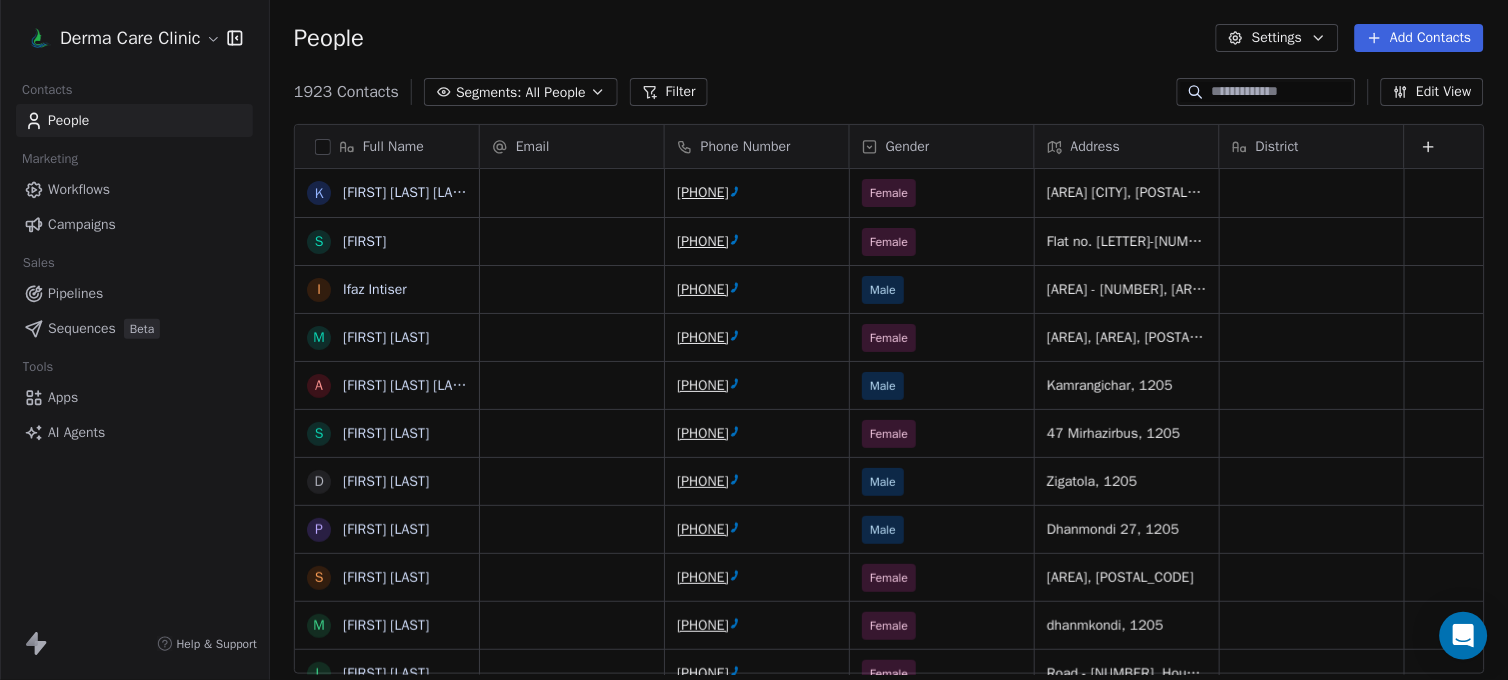 click on "Apps" at bounding box center [134, 397] 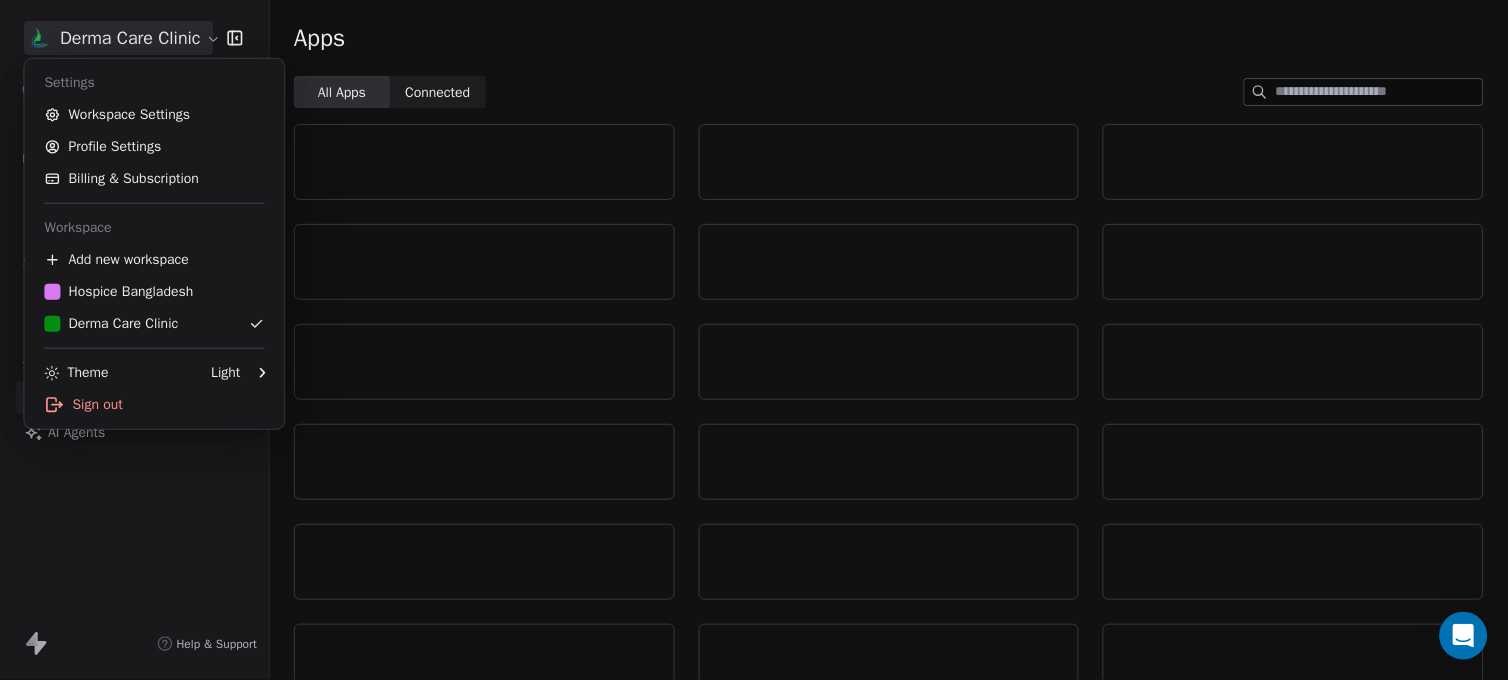 click on "Derma Care Clinic Contacts People Marketing Workflows Campaigns Sales Pipelines Sequences Beta Tools Apps AI Agents Help & Support Apps All Apps All Apps Connected Connected
Settings Workspace Settings Profile Settings Billing & Subscription   Workspace Add new workspace Hospice Bangladesh Derma Care Clinic Theme Light Sign out" at bounding box center [754, 340] 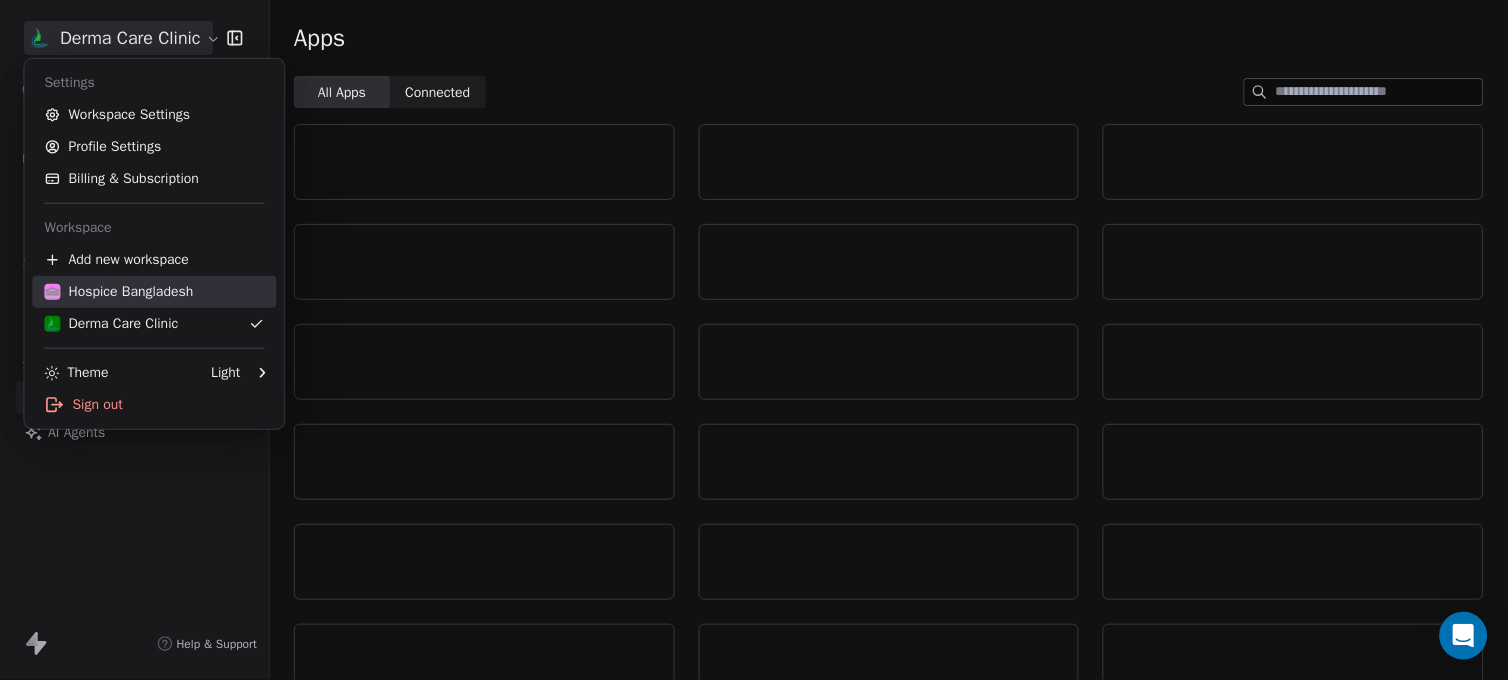 click on "Hospice Bangladesh" at bounding box center [118, 292] 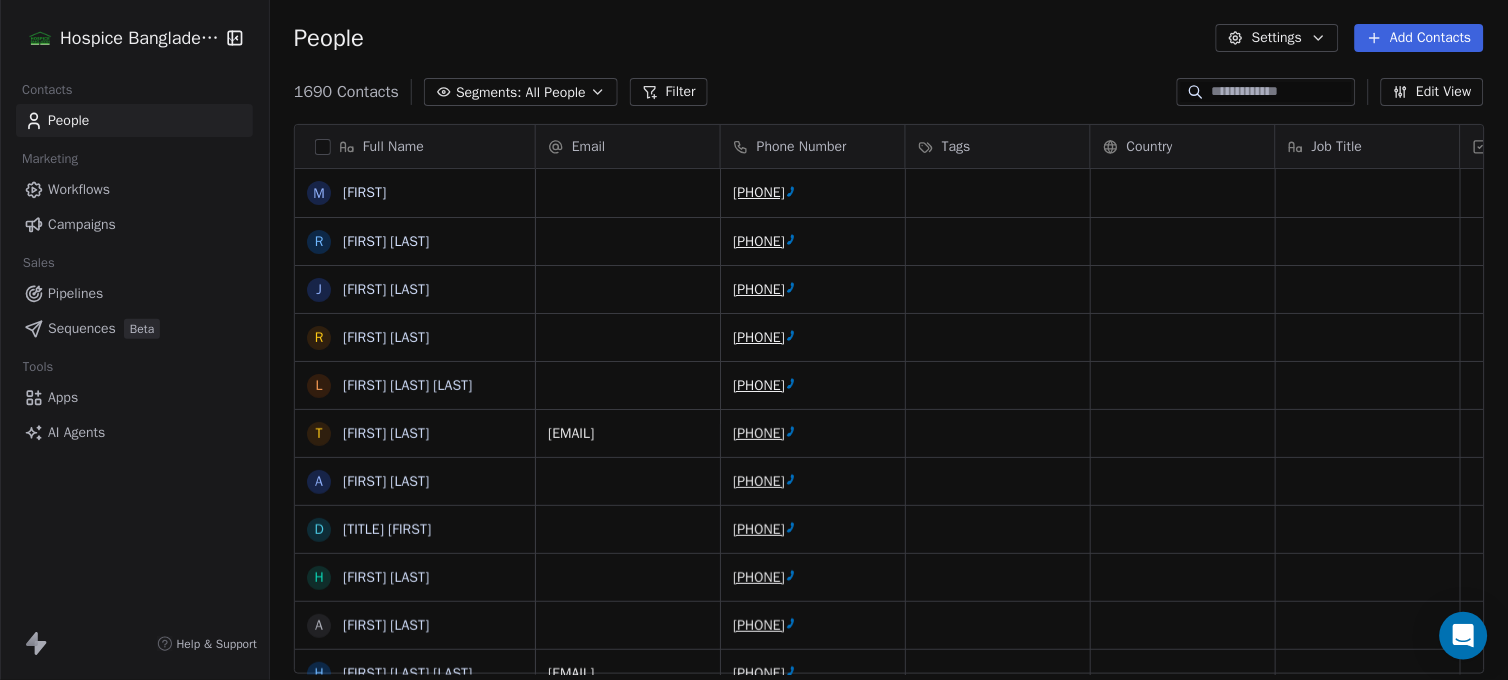 click on "Apps" at bounding box center [63, 397] 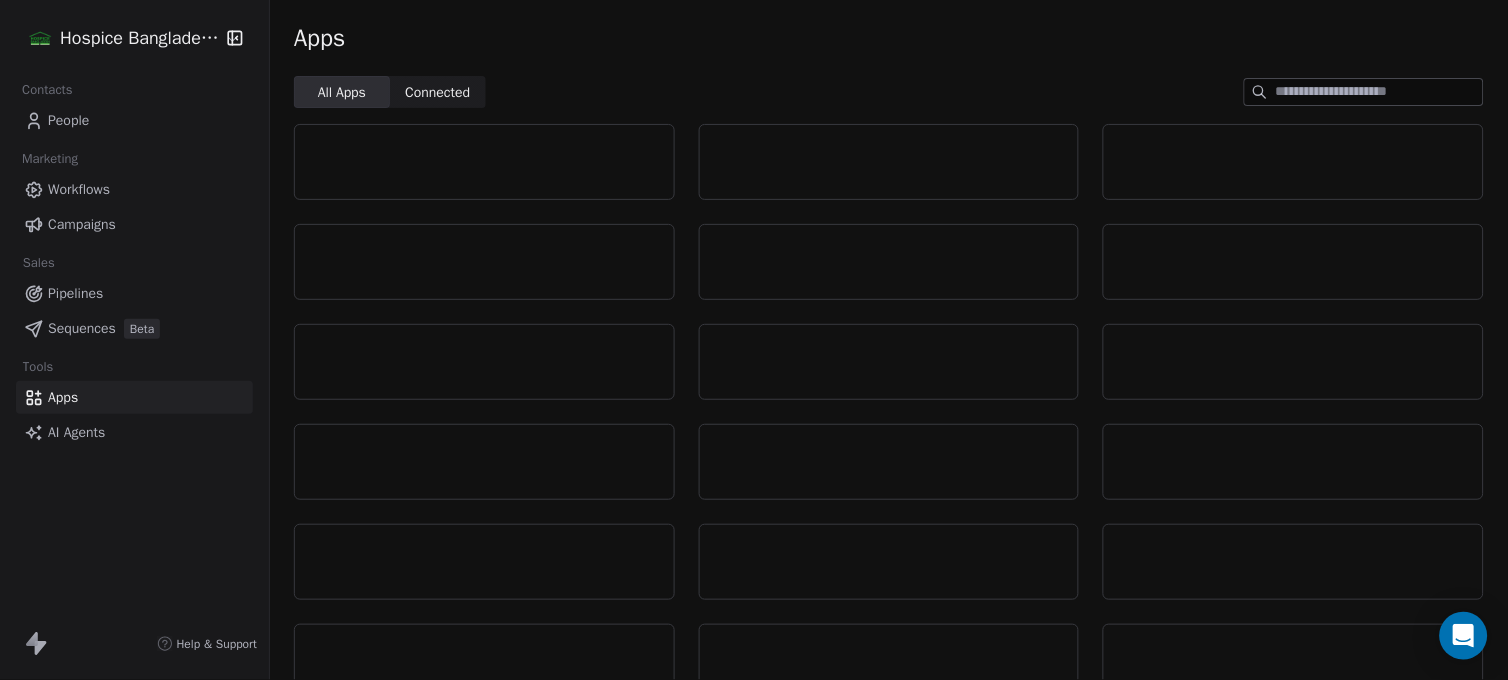 click on "Connected" at bounding box center [437, 92] 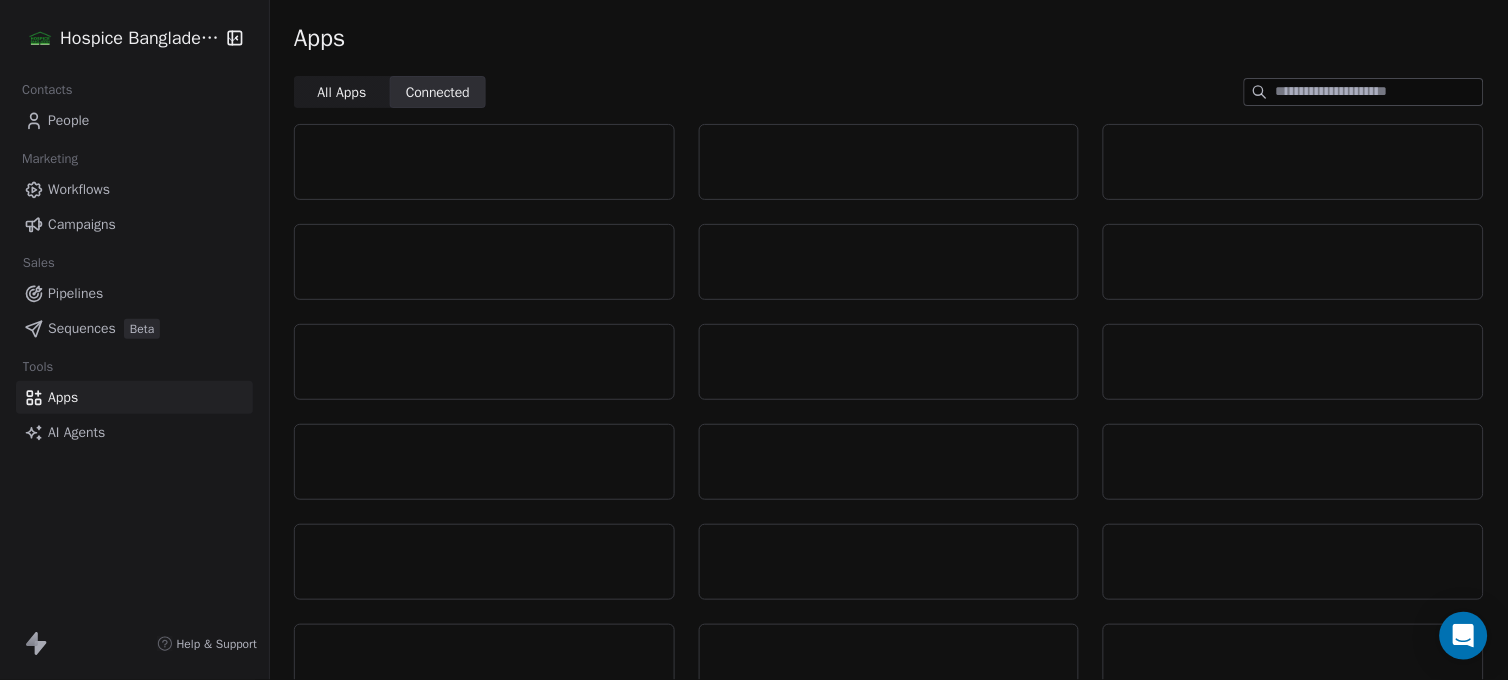 click on "All Apps" at bounding box center [341, 92] 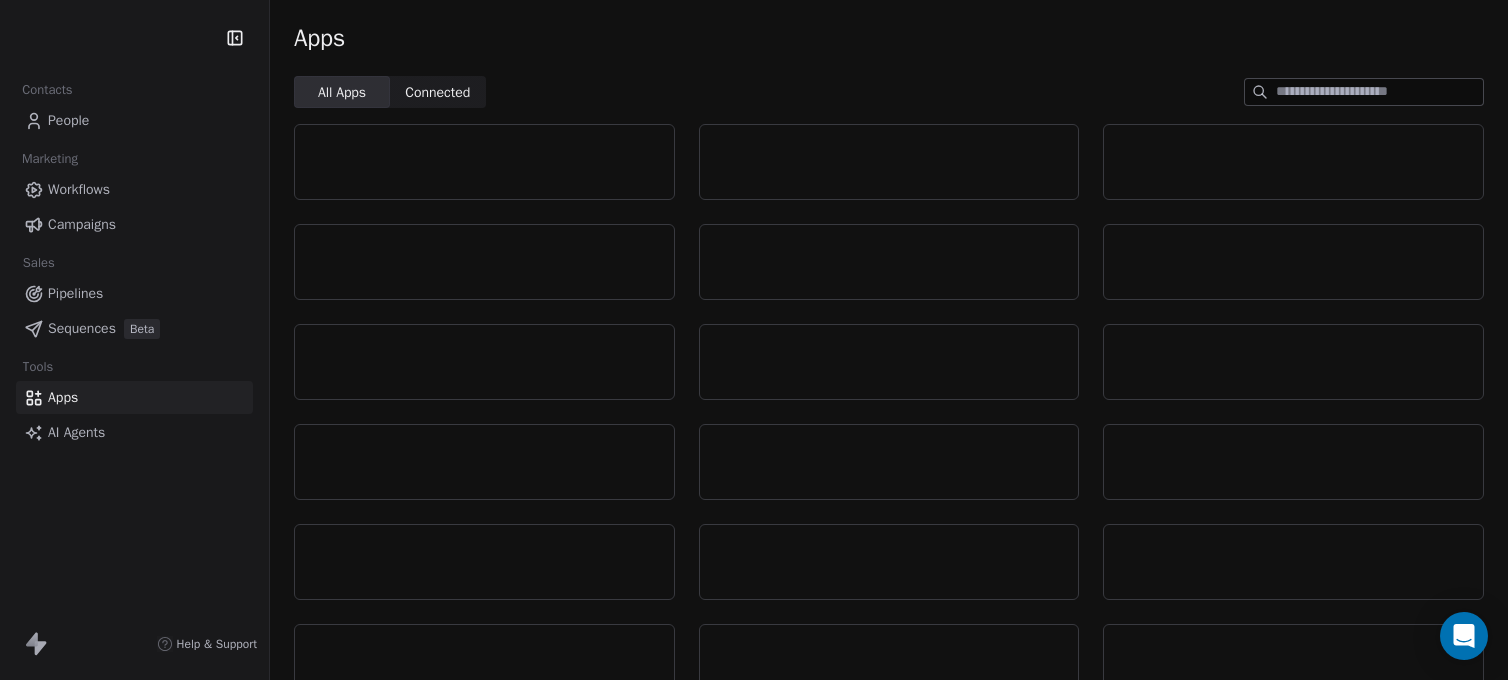 scroll, scrollTop: 0, scrollLeft: 0, axis: both 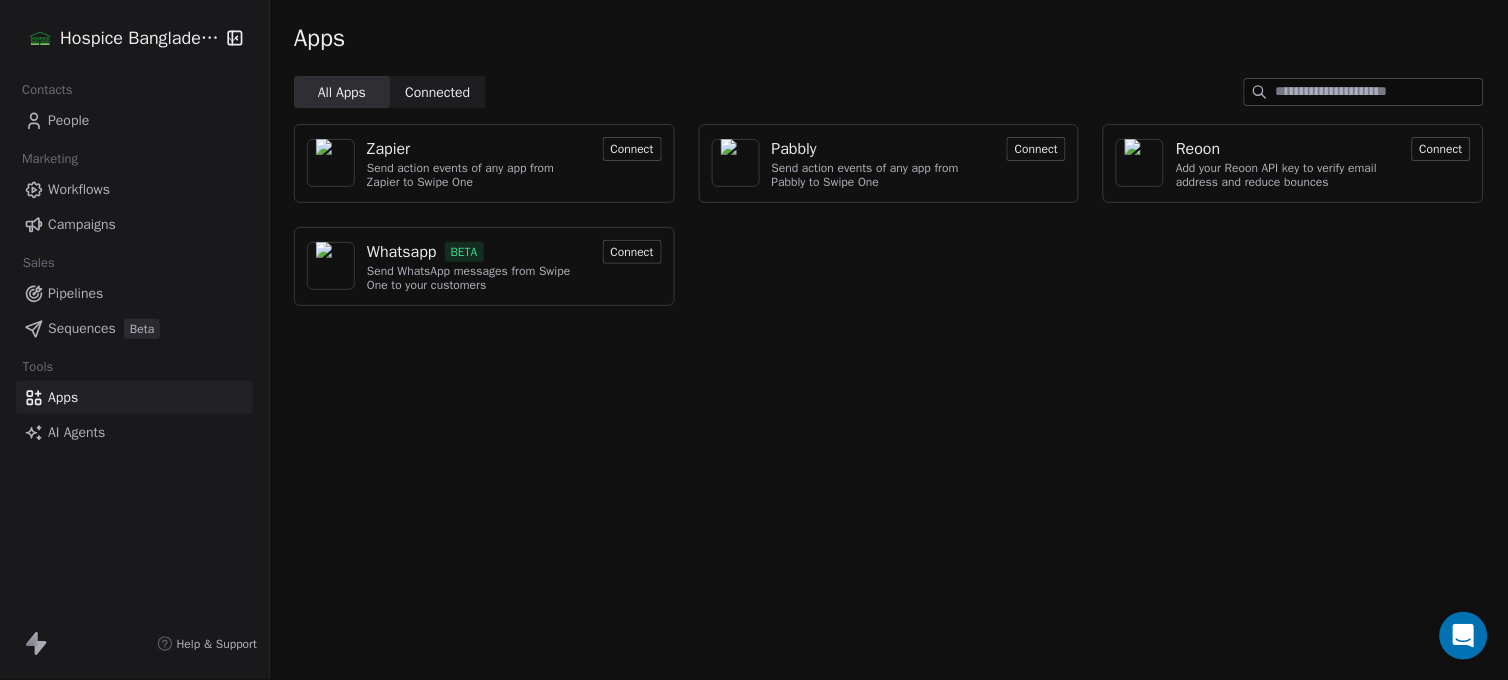 click on "Connected Connected" at bounding box center [438, 92] 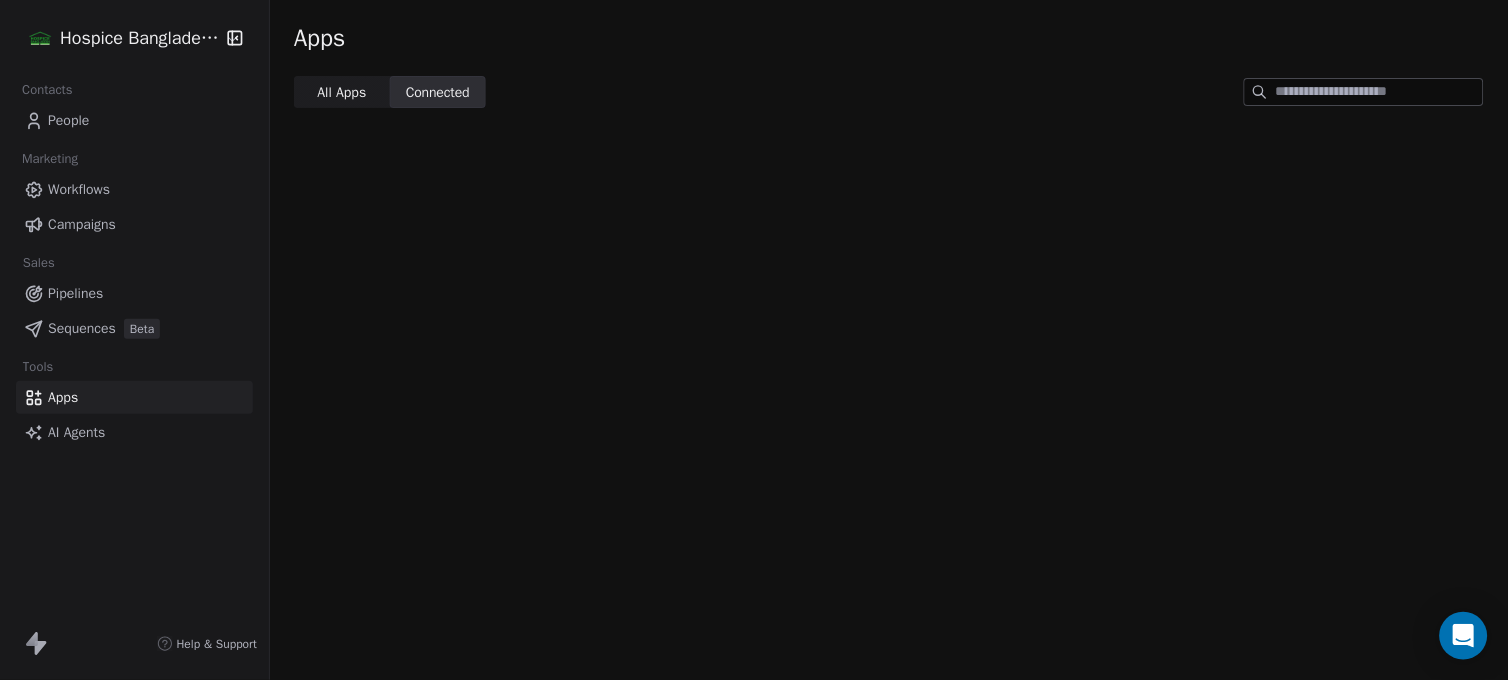 click at bounding box center [1379, 92] 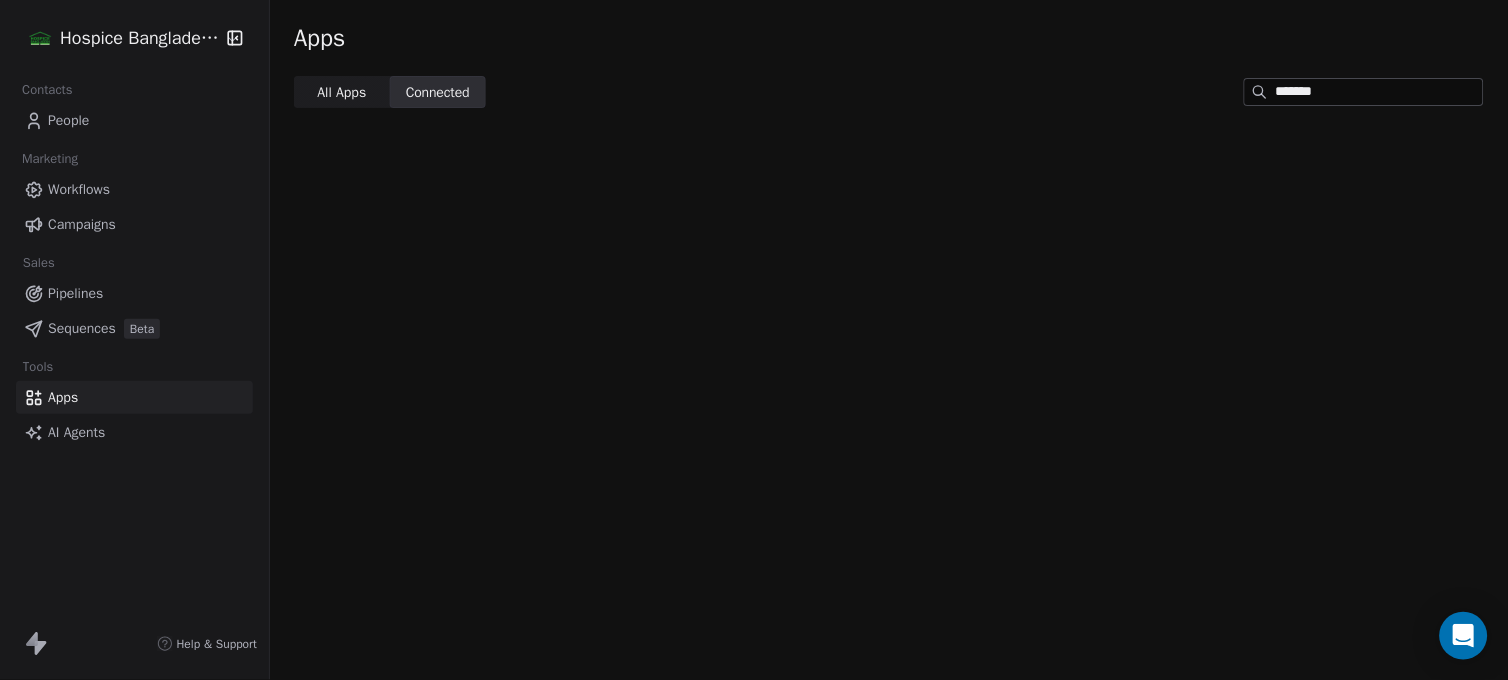 type on "*******" 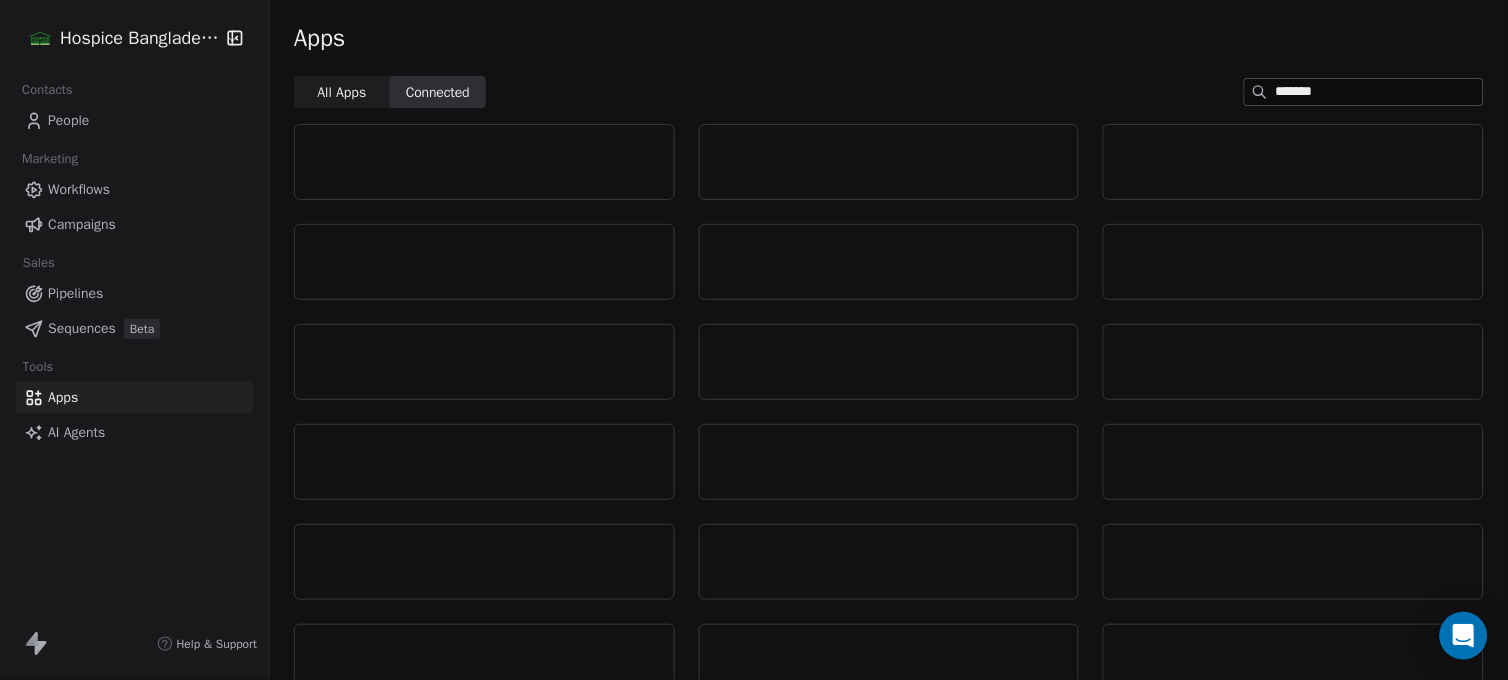 drag, startPoint x: 1334, startPoint y: 95, endPoint x: 1135, endPoint y: 93, distance: 199.01006 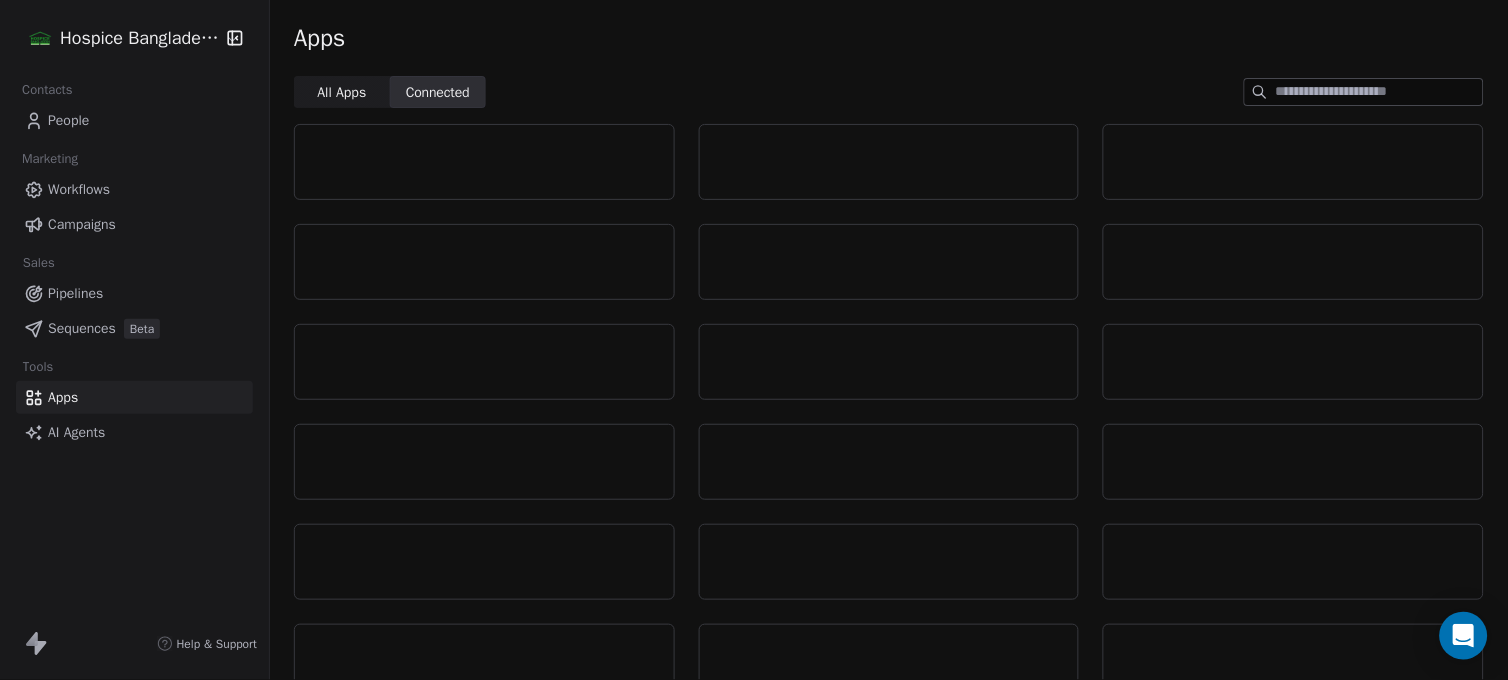 type 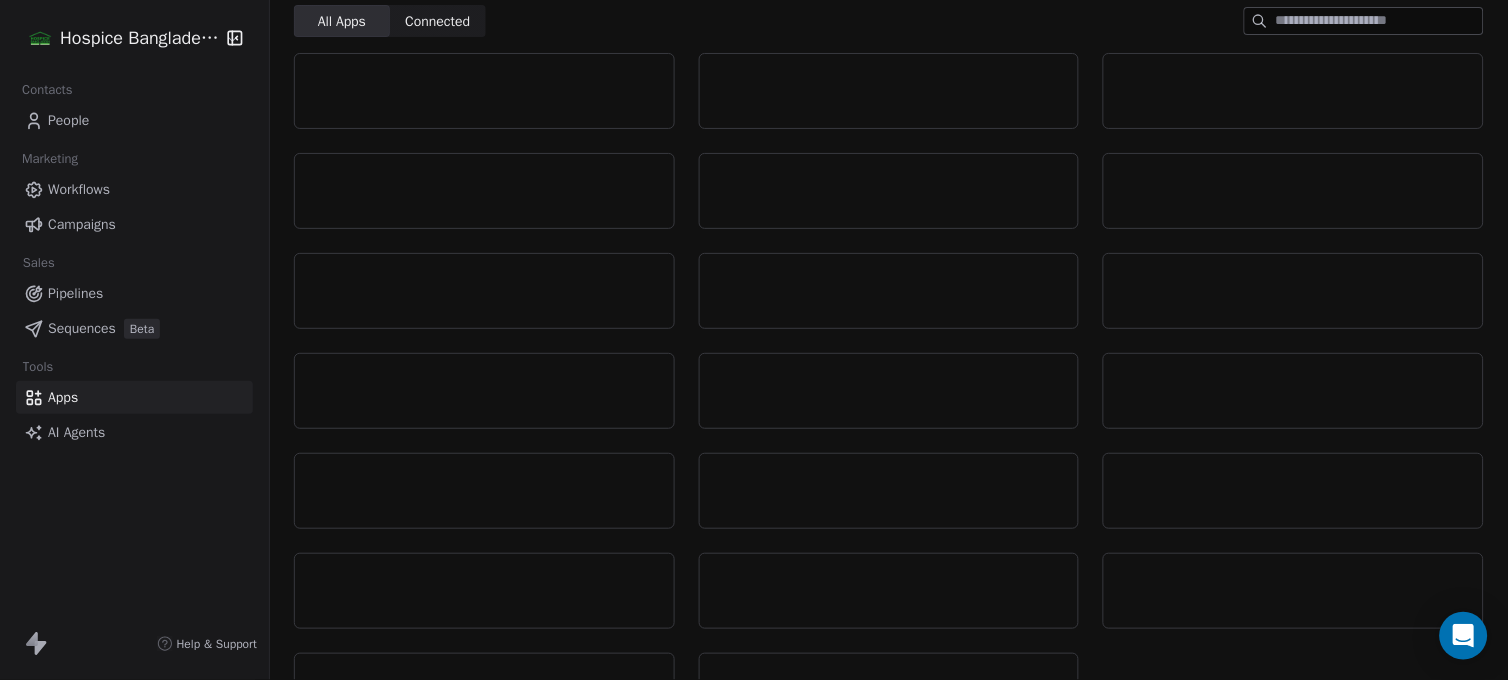 scroll, scrollTop: 0, scrollLeft: 0, axis: both 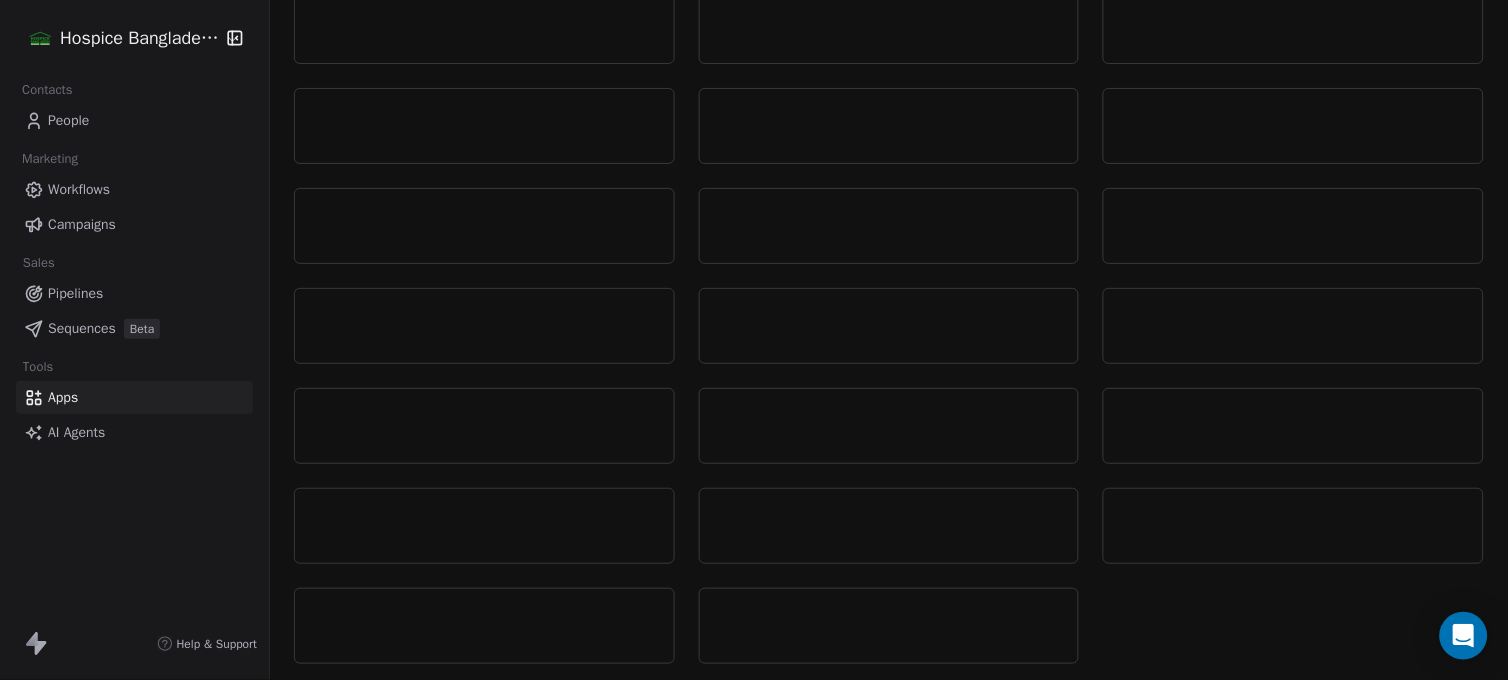 click on "AI Agents" at bounding box center (76, 432) 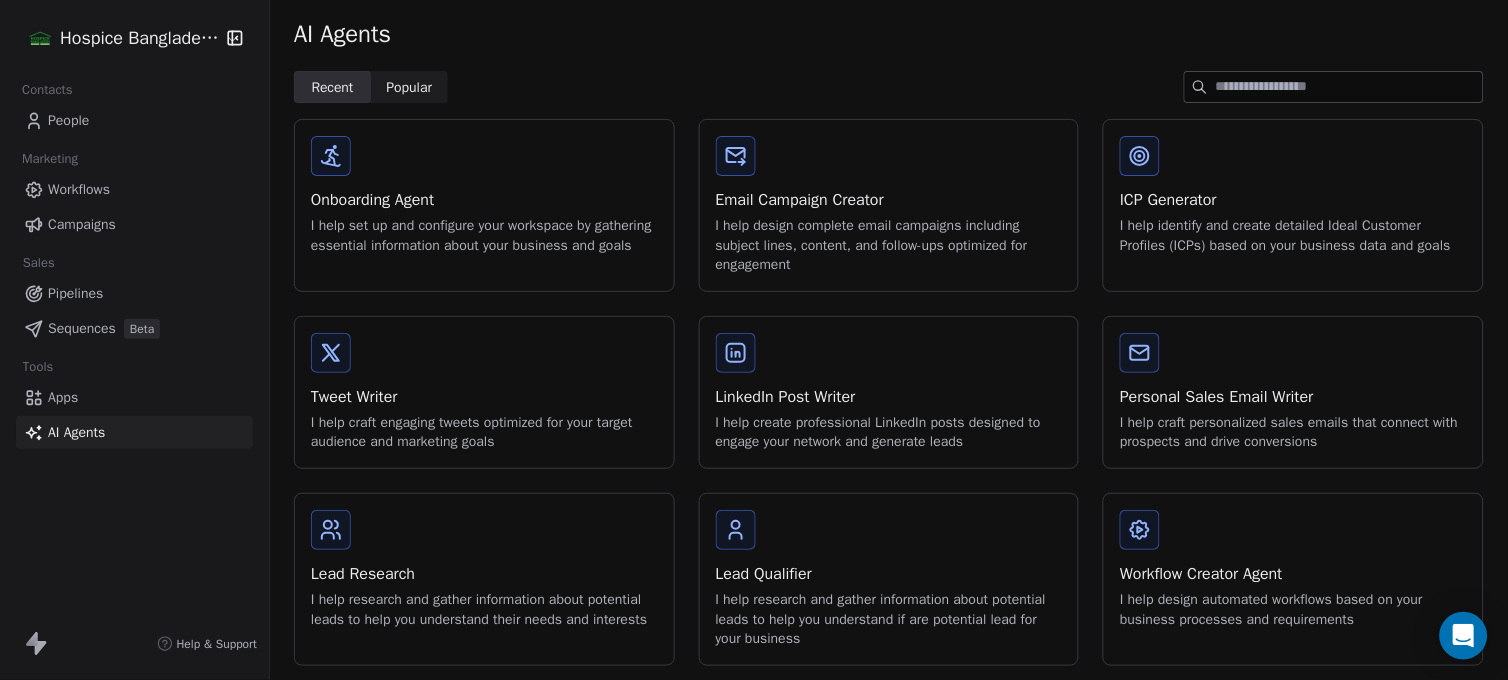 scroll, scrollTop: 0, scrollLeft: 0, axis: both 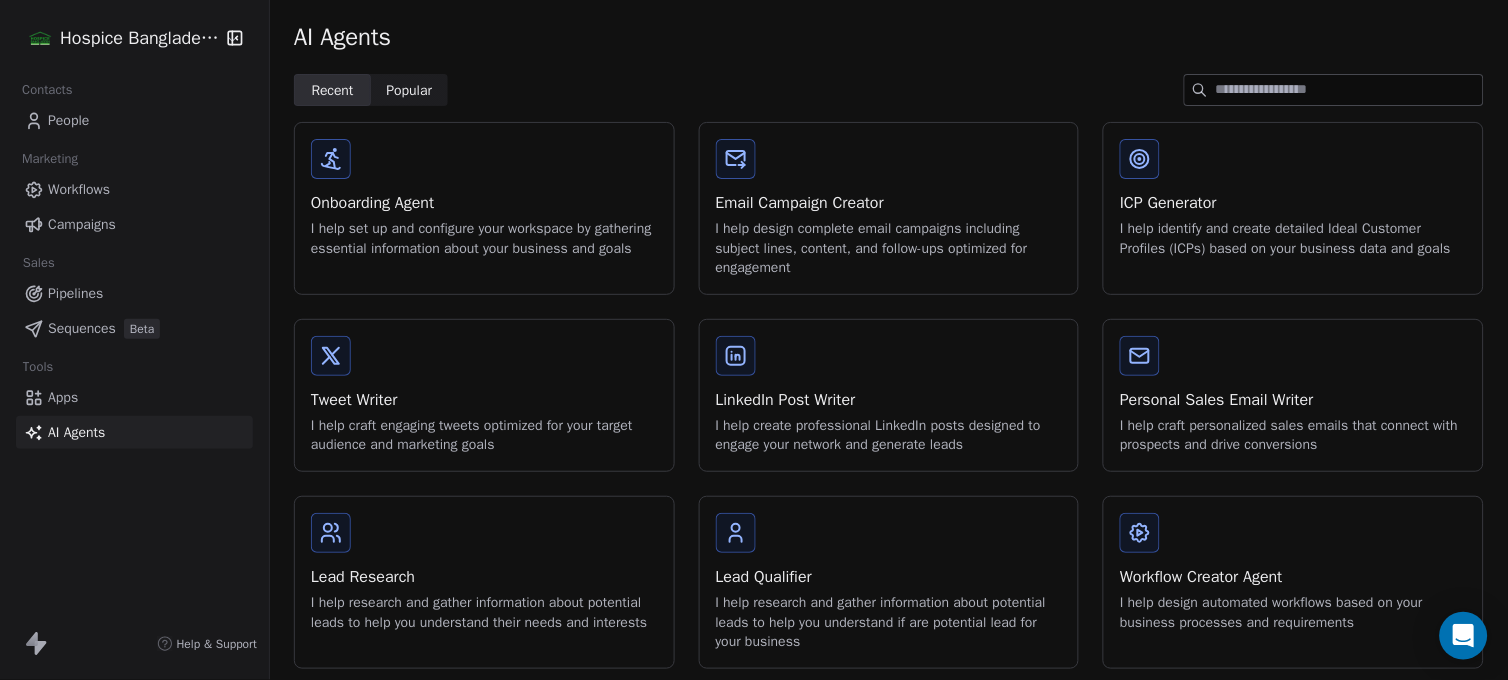click on "Apps" at bounding box center [63, 397] 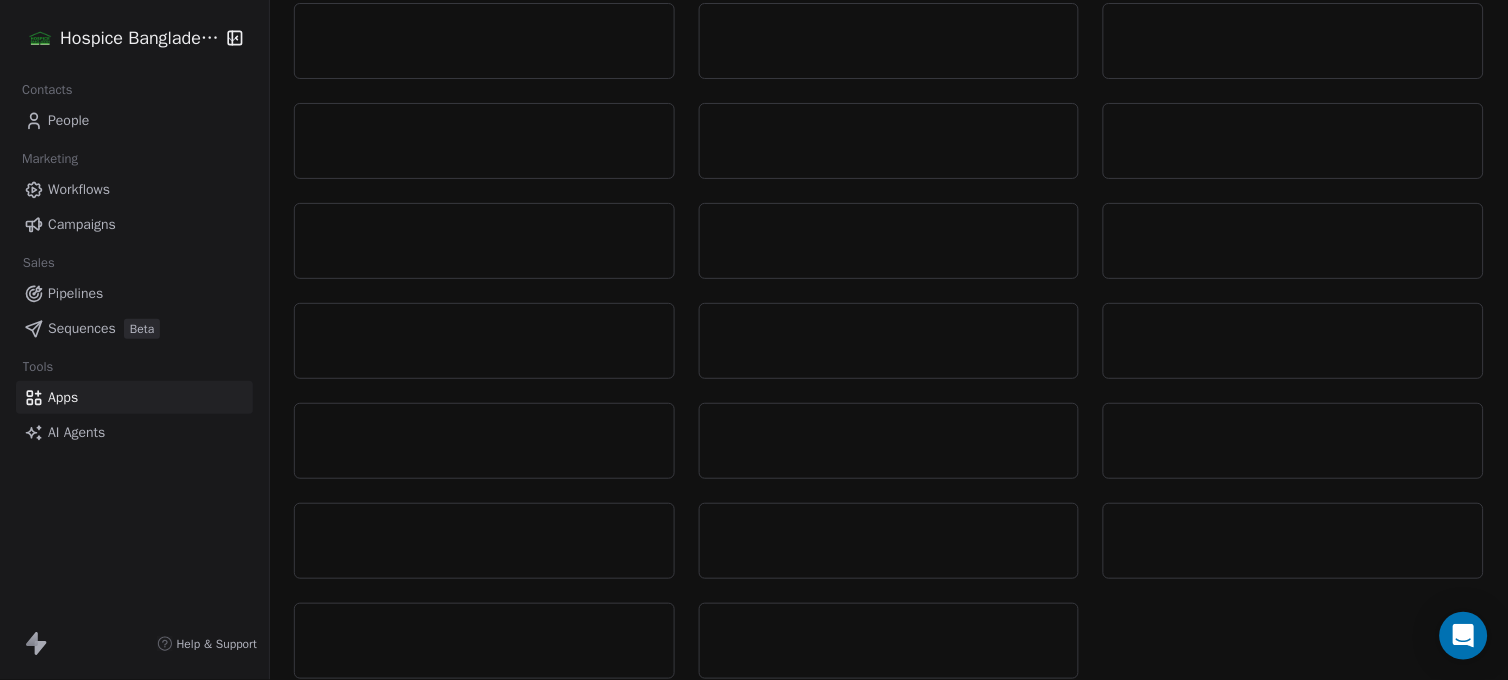 scroll, scrollTop: 137, scrollLeft: 0, axis: vertical 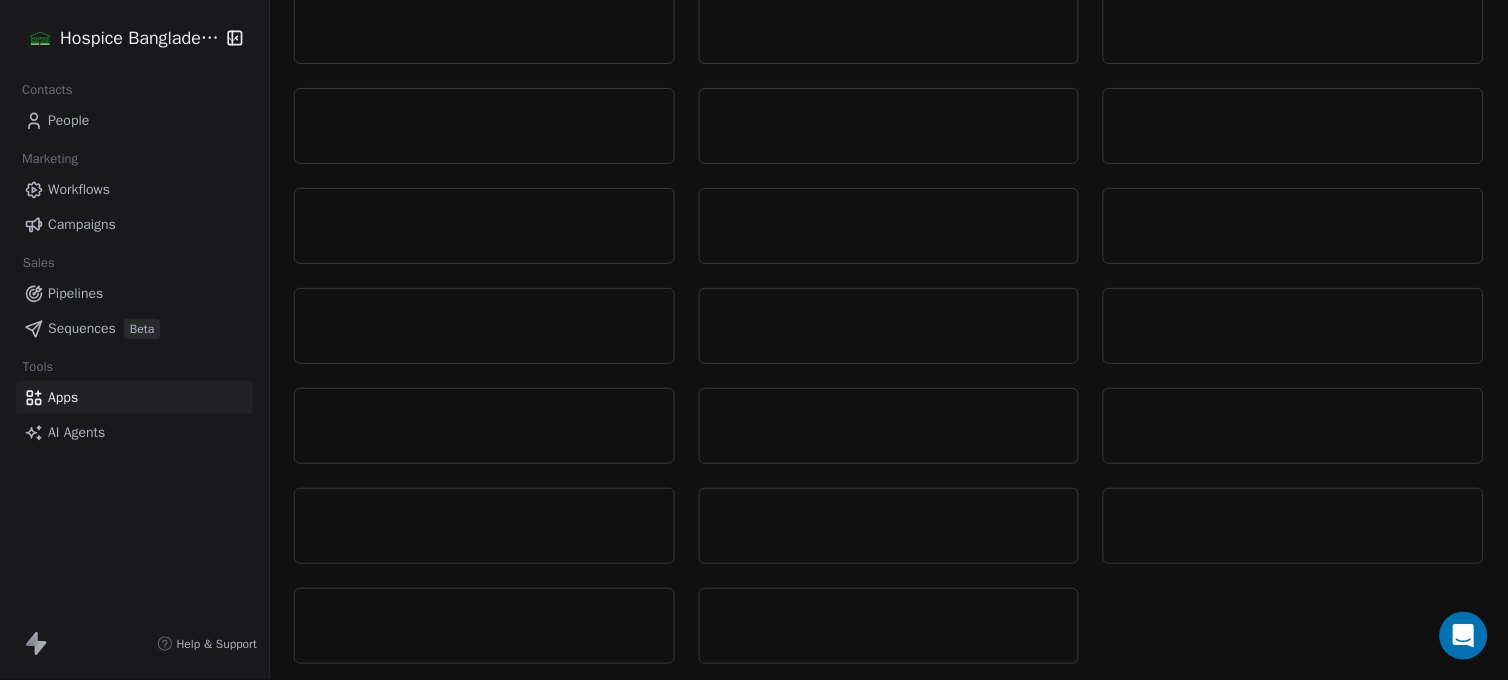 click on "Sequences" at bounding box center (82, 328) 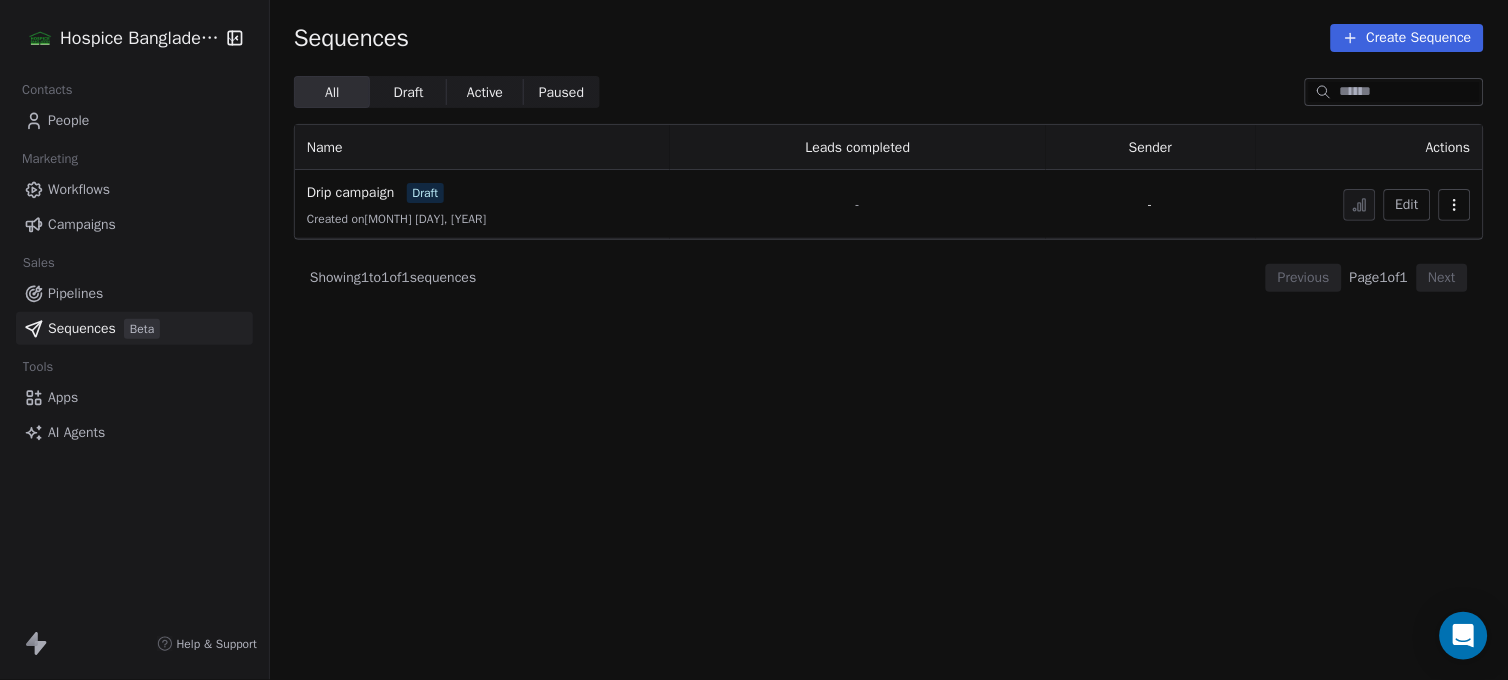 click on "Pipelines" at bounding box center (75, 293) 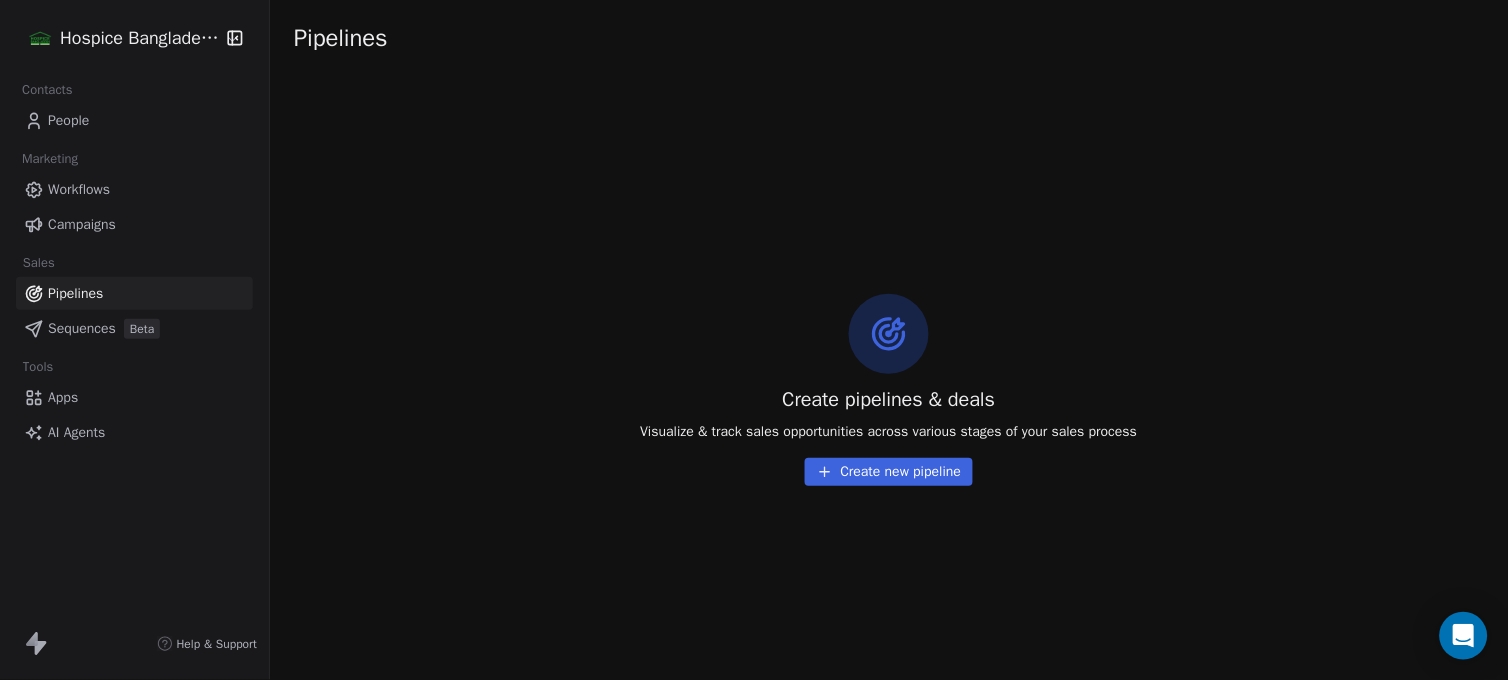 click on "Campaigns" at bounding box center [82, 224] 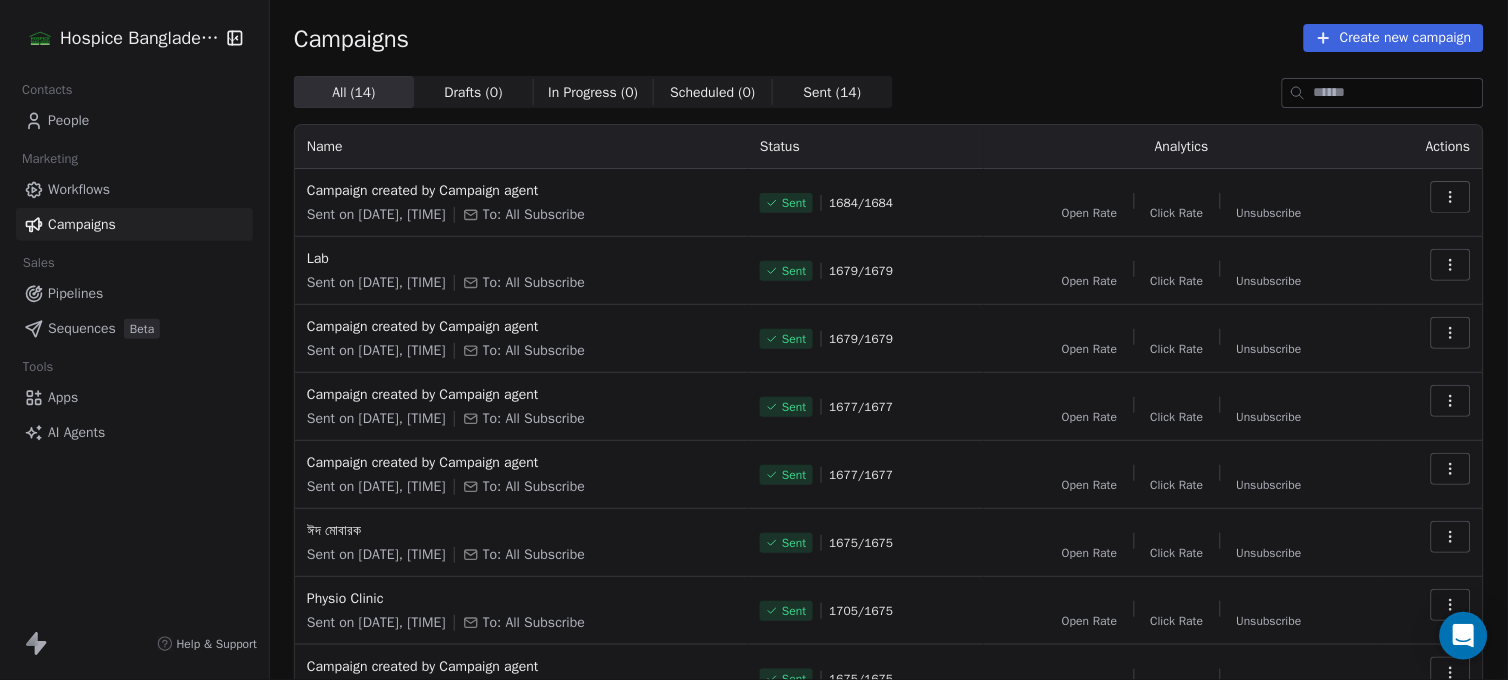 click on "Workflows" at bounding box center [79, 189] 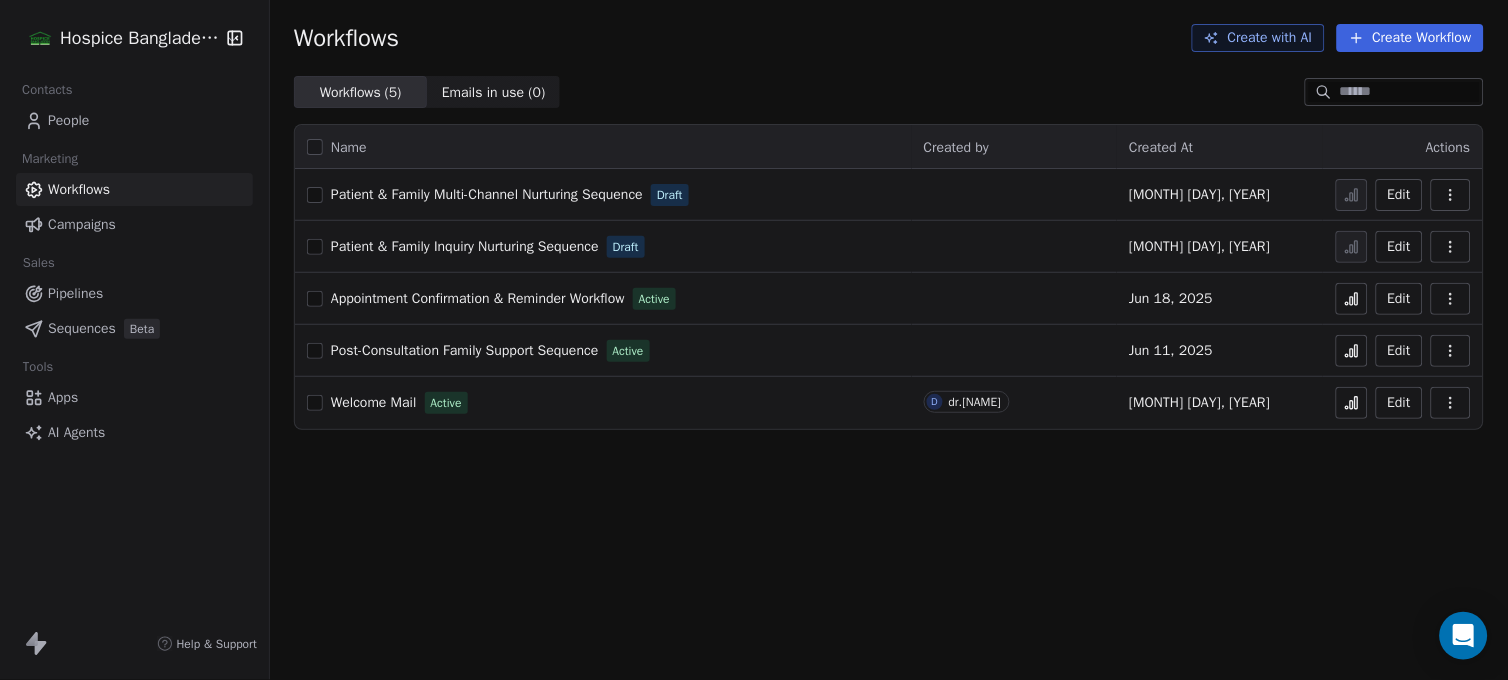 click on "Apps" at bounding box center (63, 397) 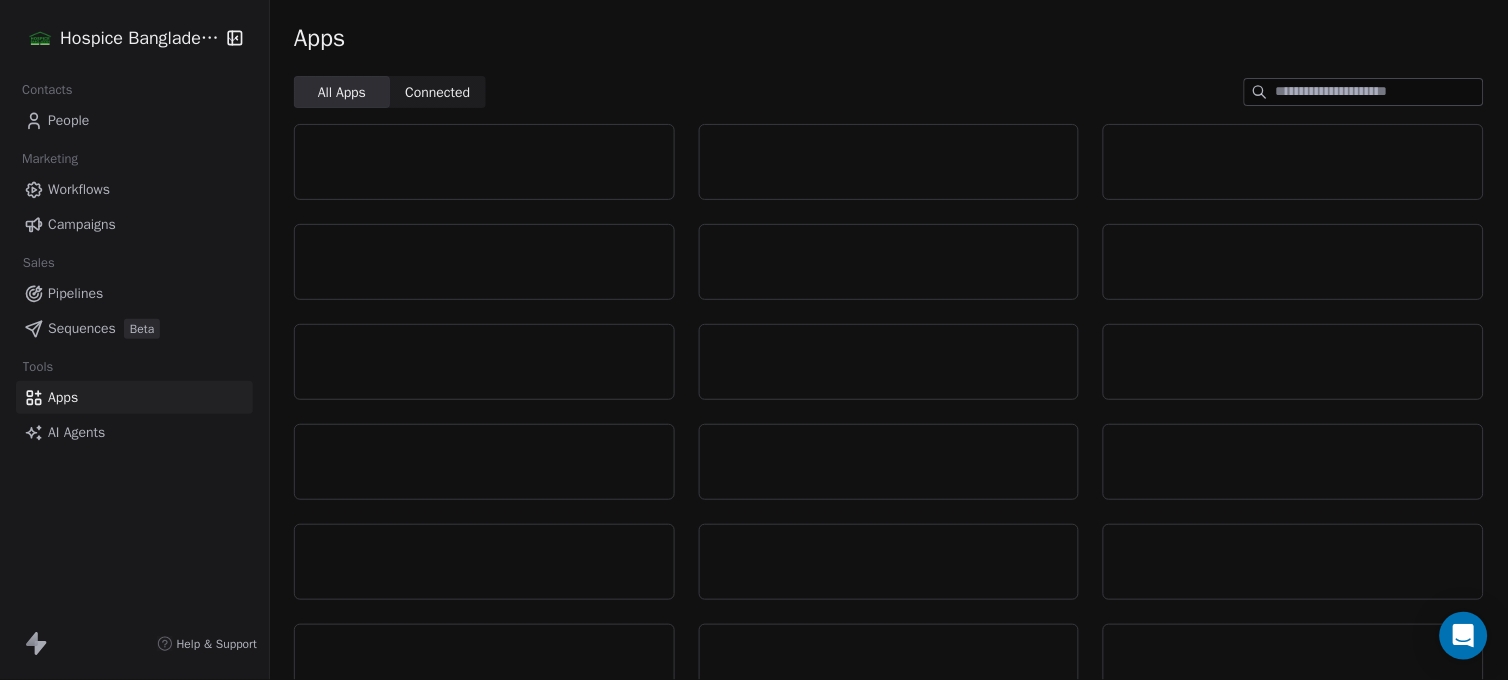 click on "Workflows" at bounding box center (134, 189) 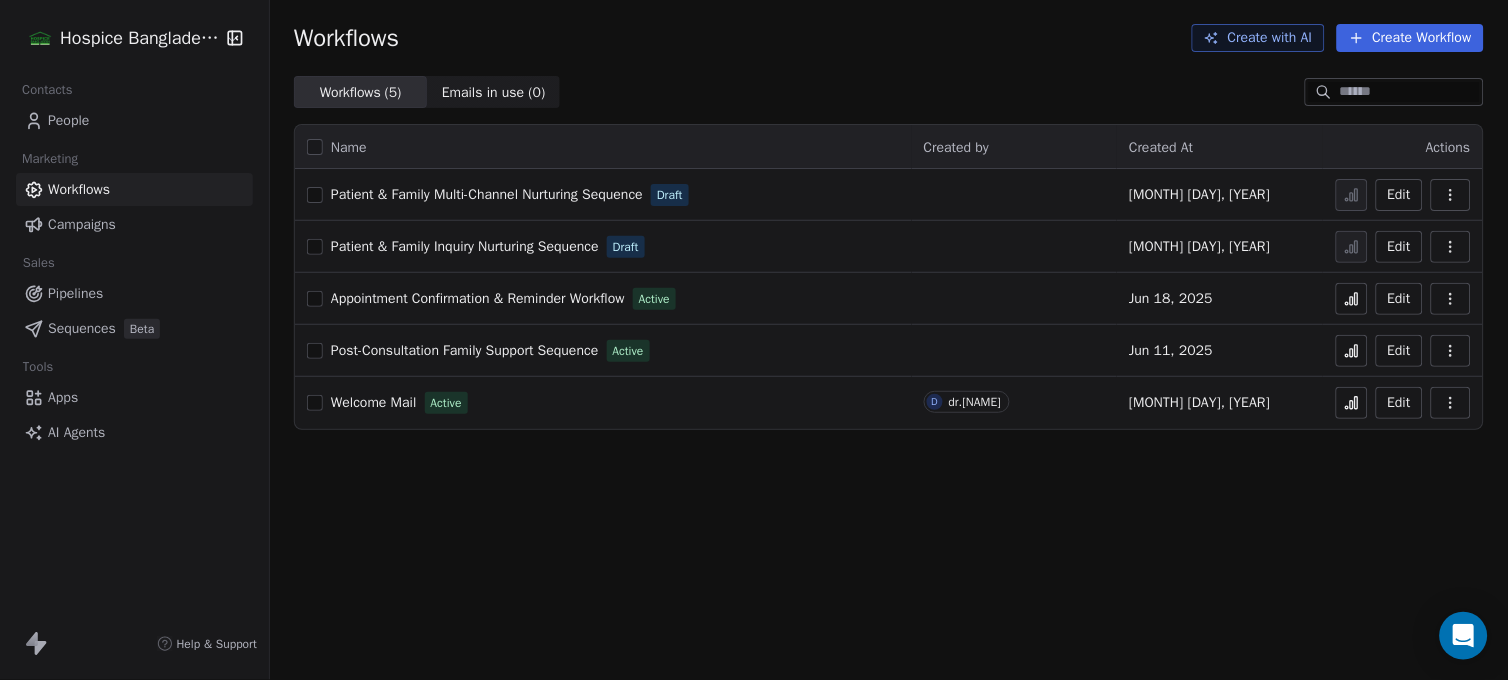 click on "Edit" at bounding box center [1399, 195] 